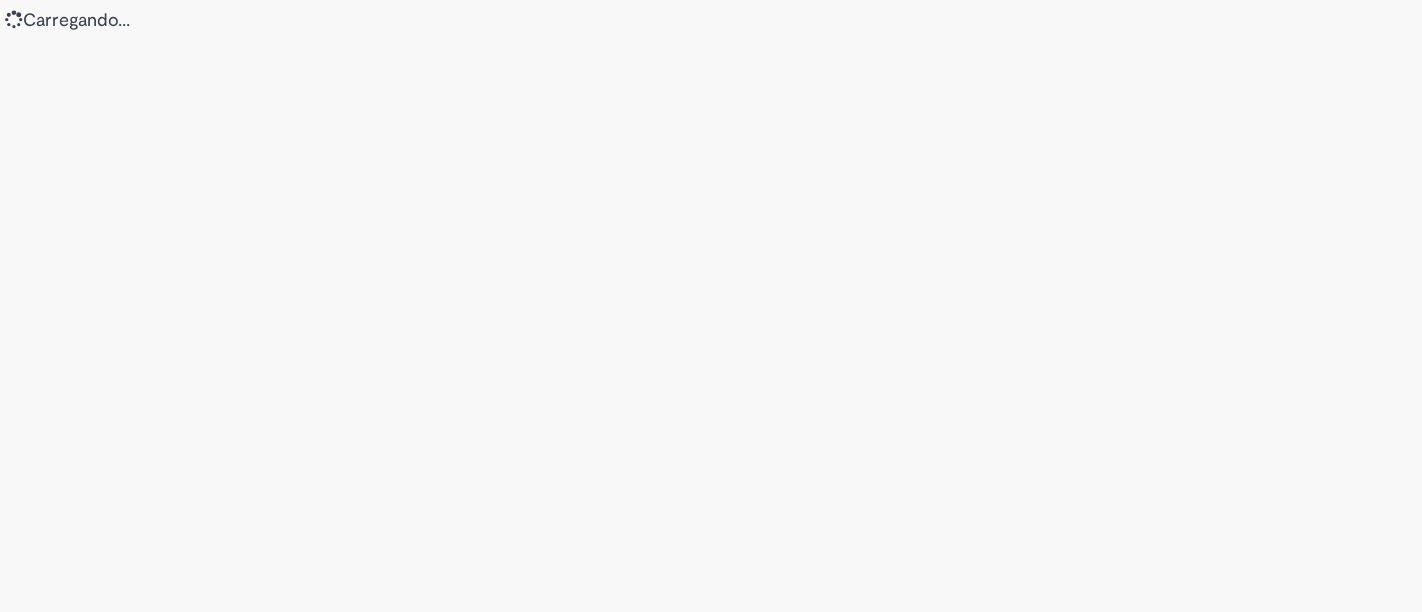 scroll, scrollTop: 0, scrollLeft: 0, axis: both 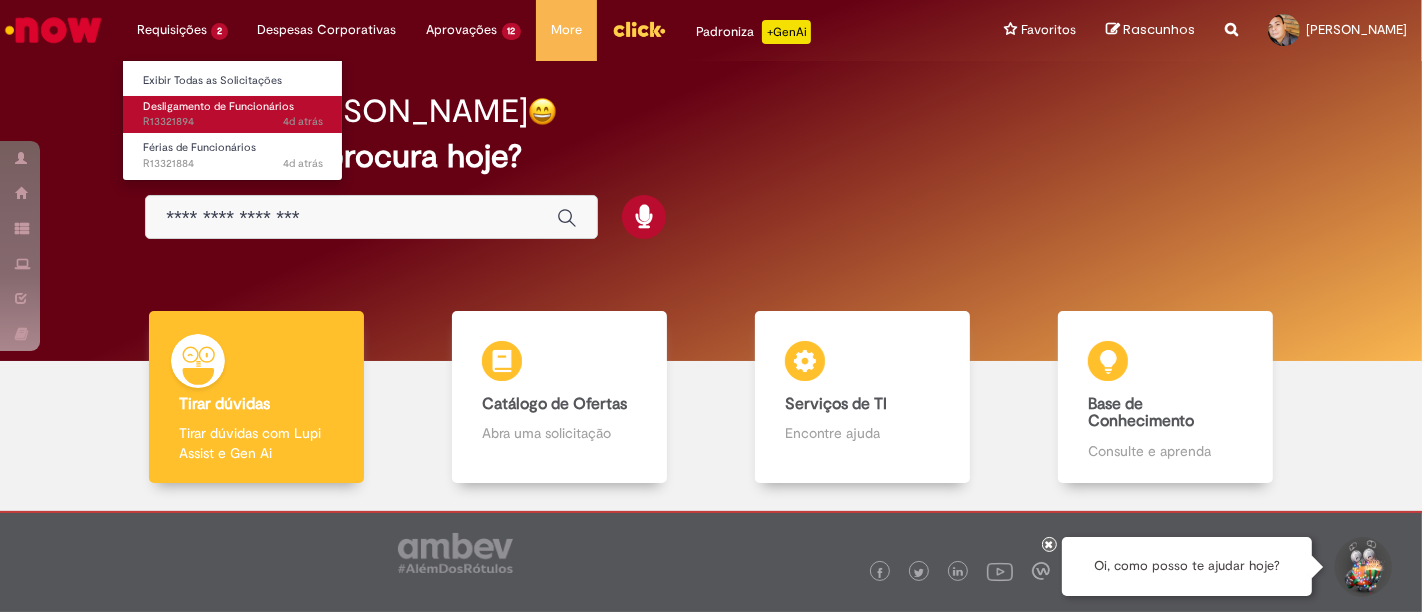 click on "Desligamento de Funcionários" at bounding box center [218, 106] 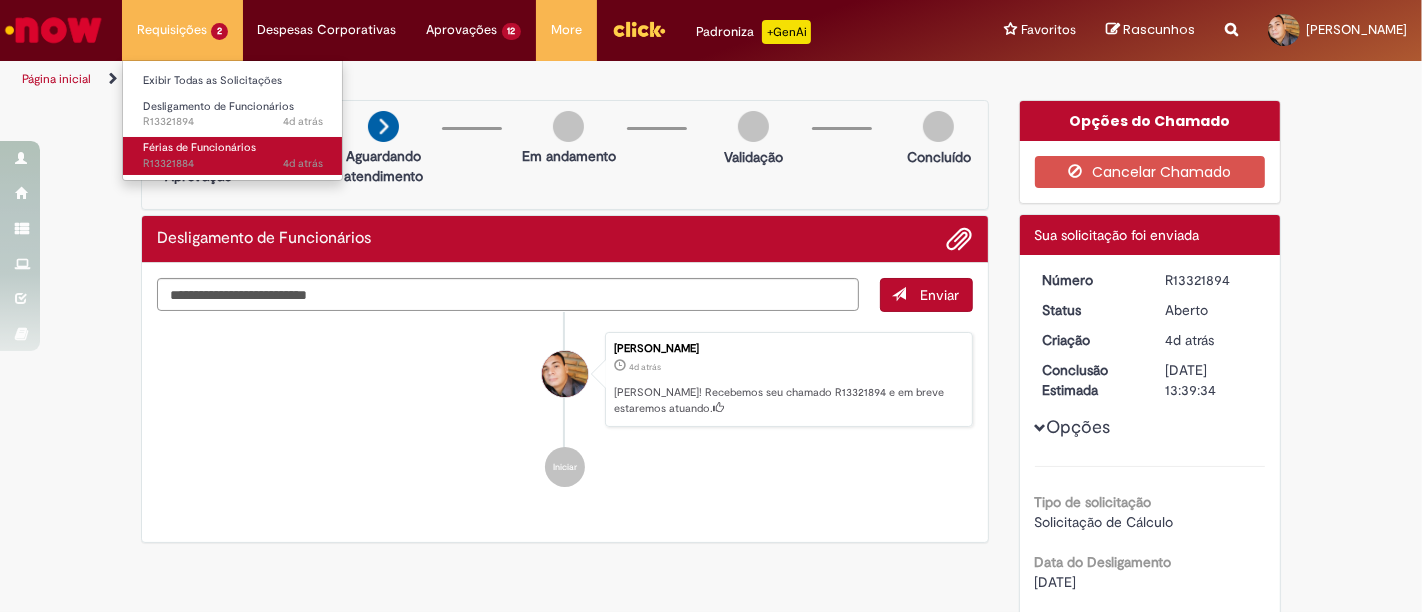 click on "4d atrás 4 dias atrás  R13321884" at bounding box center [233, 164] 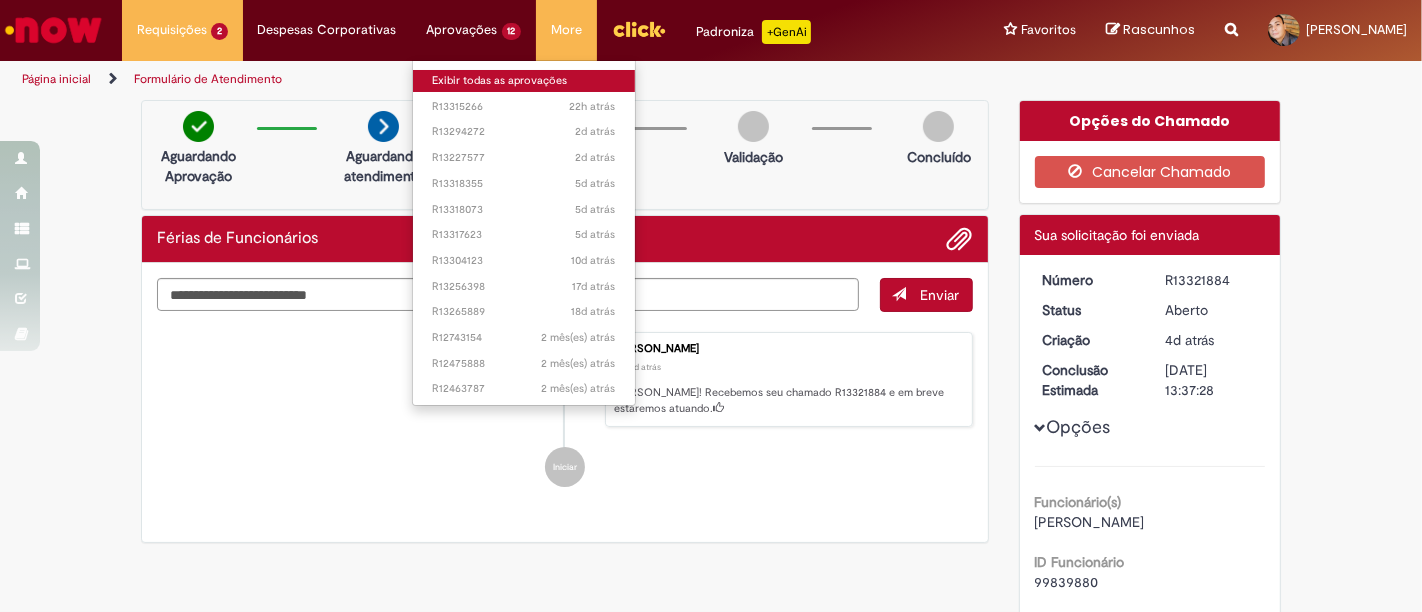 click on "Exibir todas as aprovações" at bounding box center (524, 81) 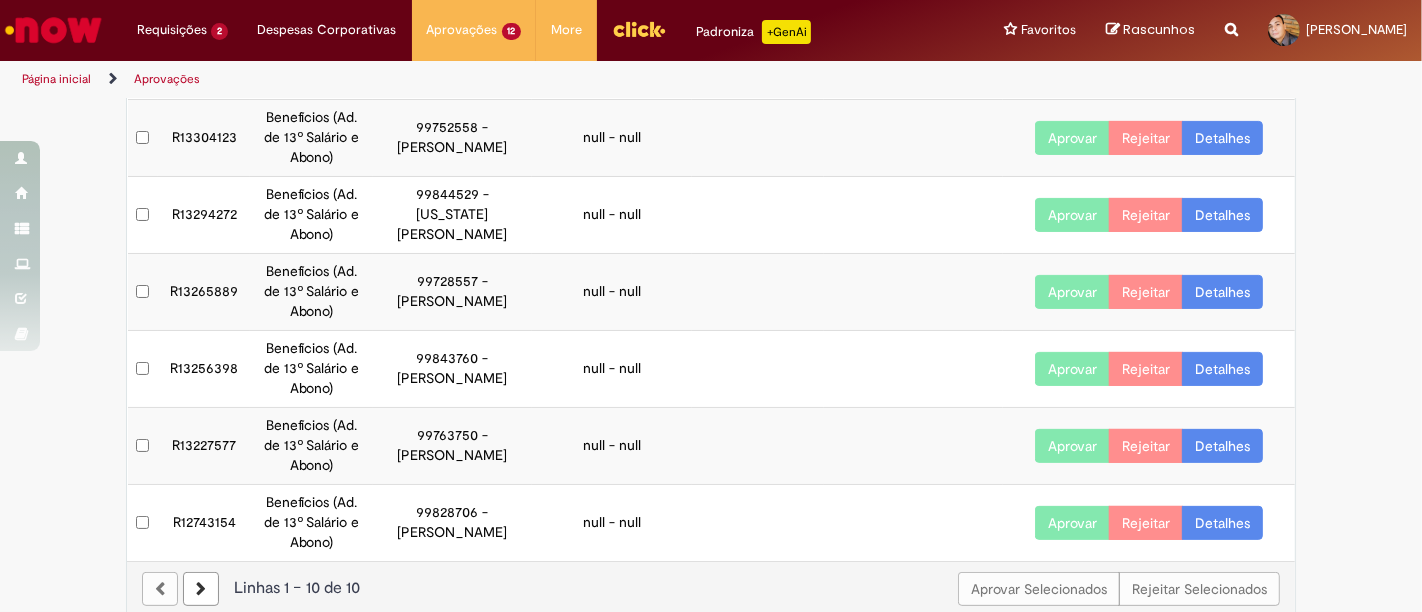 scroll, scrollTop: 324, scrollLeft: 0, axis: vertical 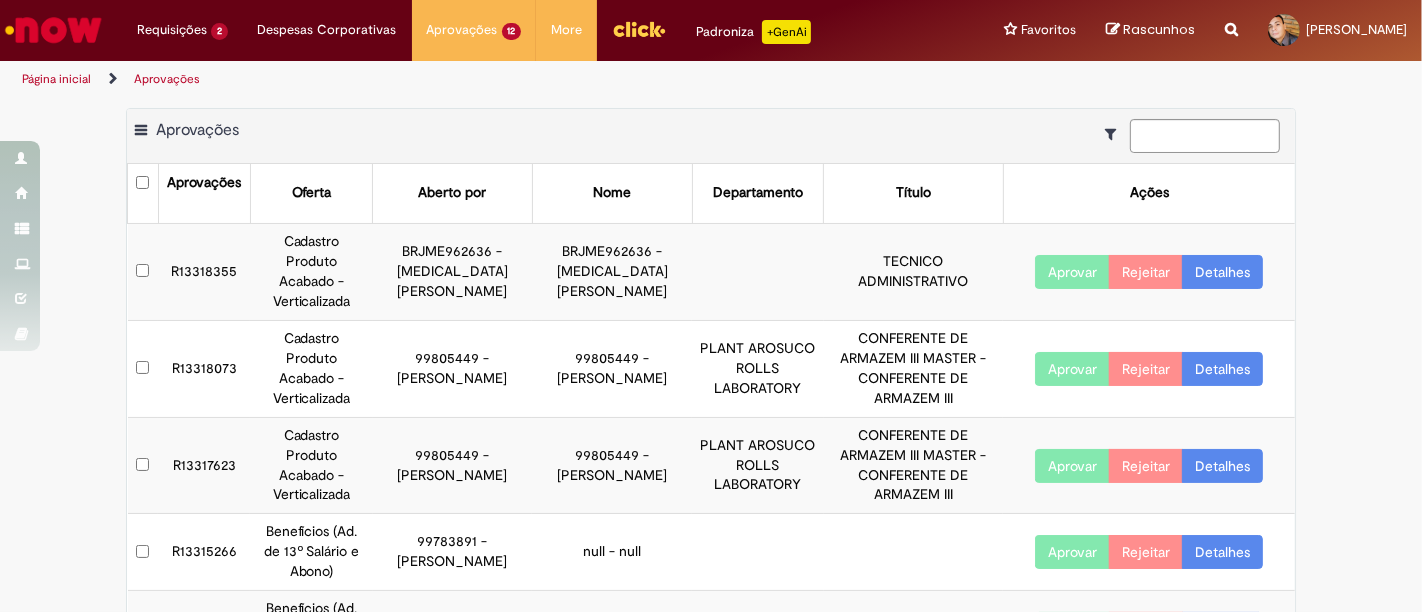 click on "Exportar como PDF Exportar como Excel Exportar como CSV
Aprovações" at bounding box center [711, 136] 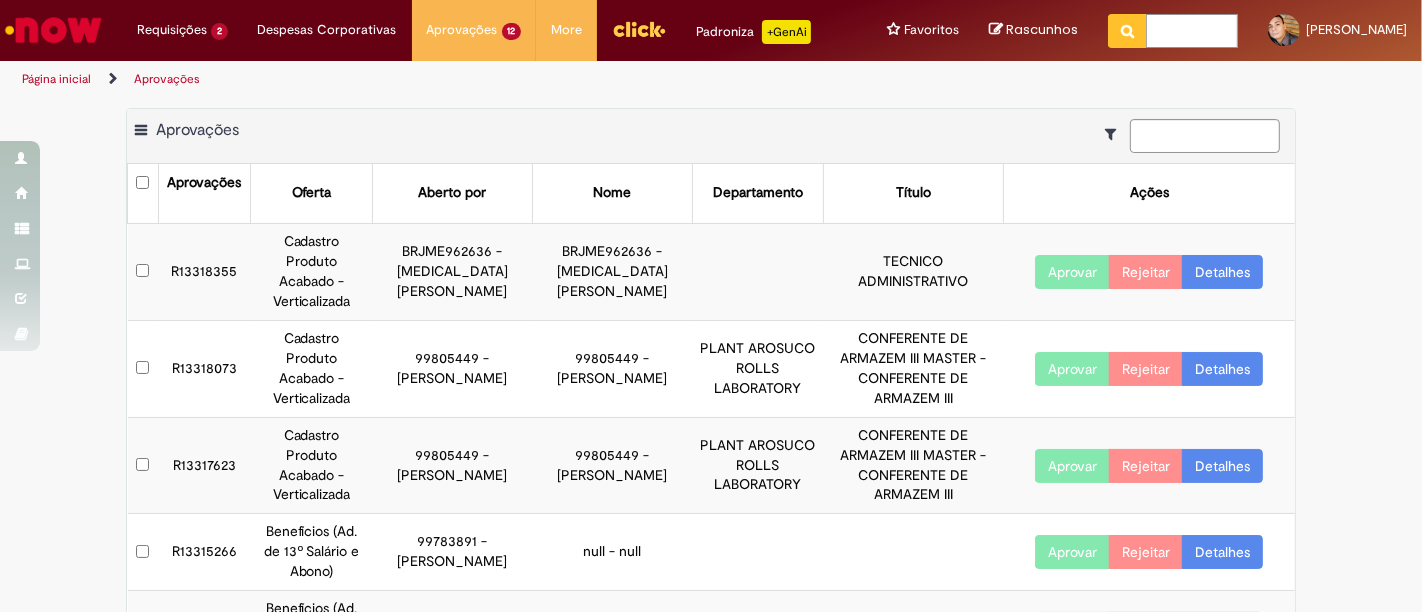 click at bounding box center [1192, 31] 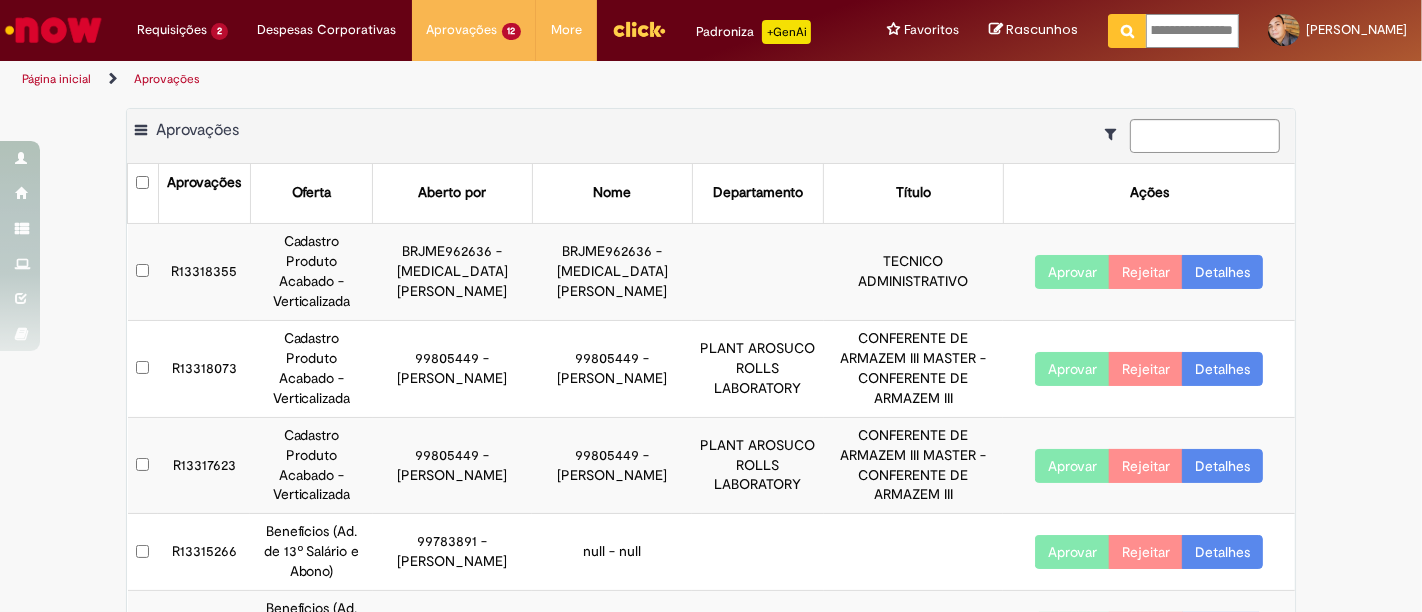 type on "**********" 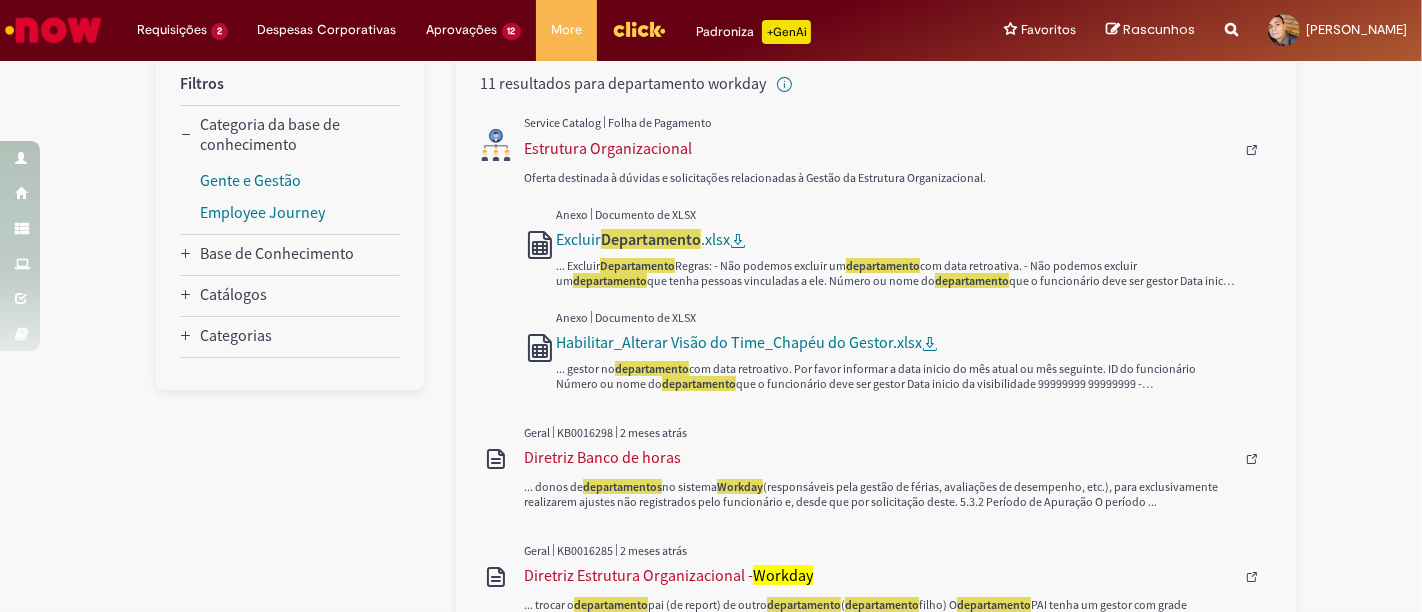 scroll, scrollTop: 265, scrollLeft: 0, axis: vertical 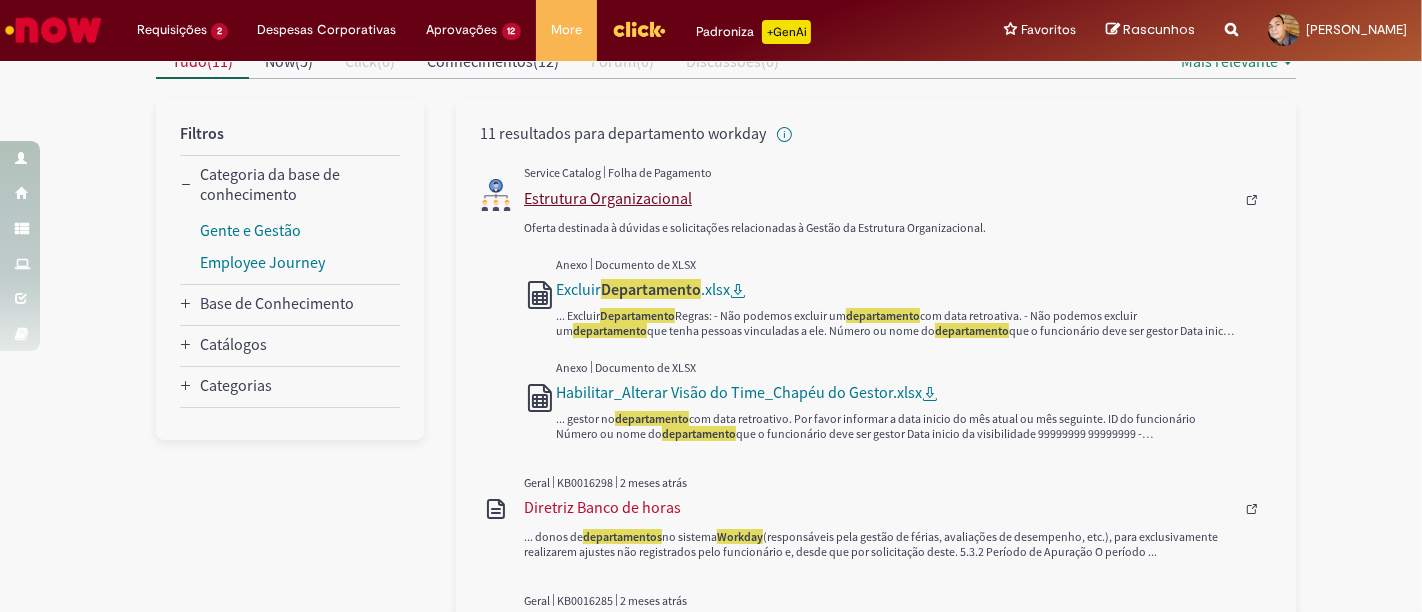 click on "Estrutura Organizacional" at bounding box center [879, 198] 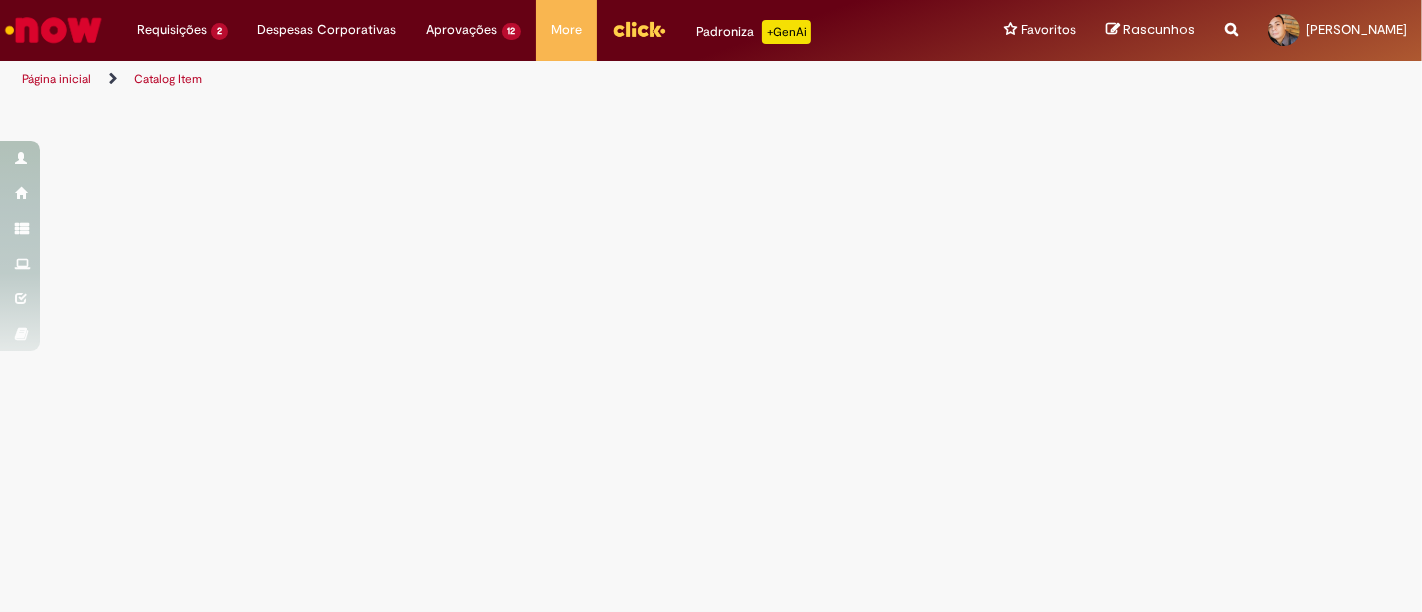 scroll, scrollTop: 0, scrollLeft: 0, axis: both 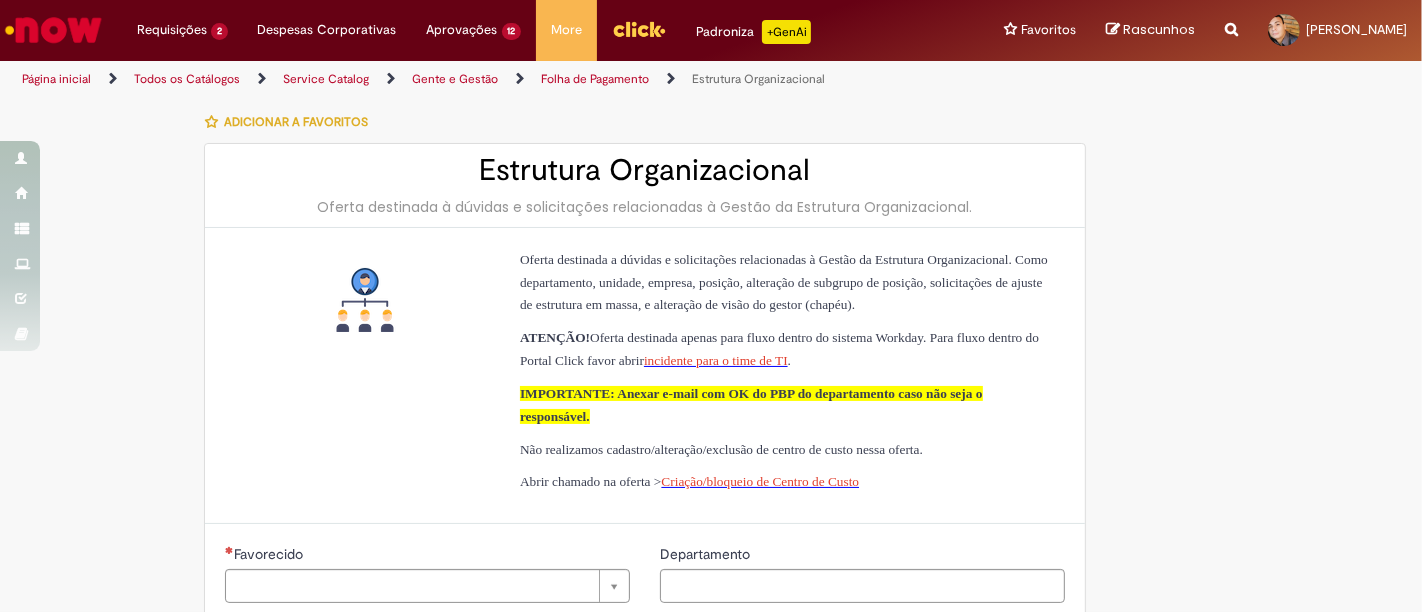 type on "********" 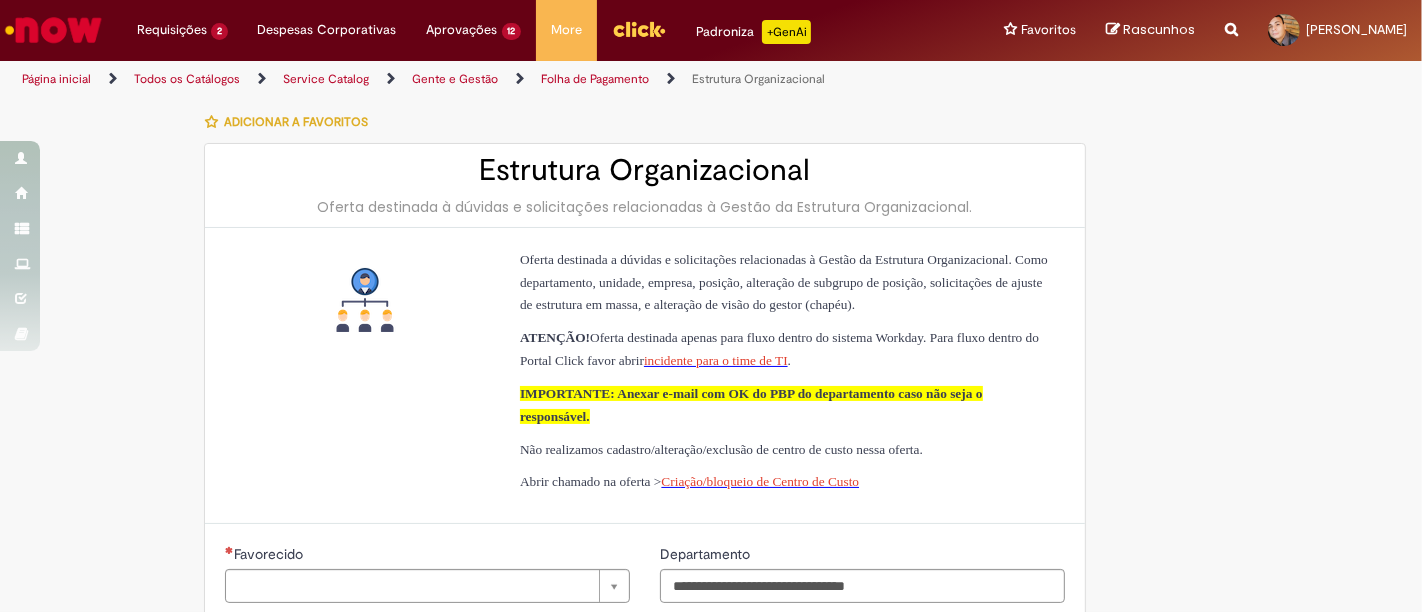 type on "**********" 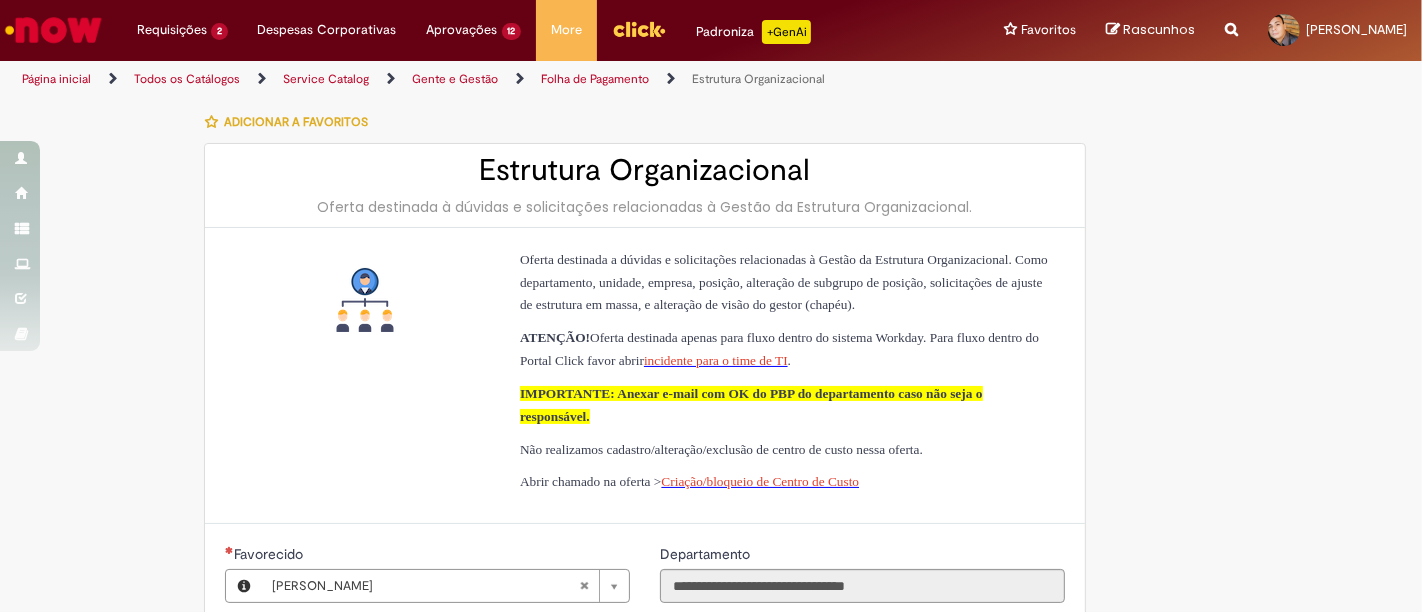 type on "**********" 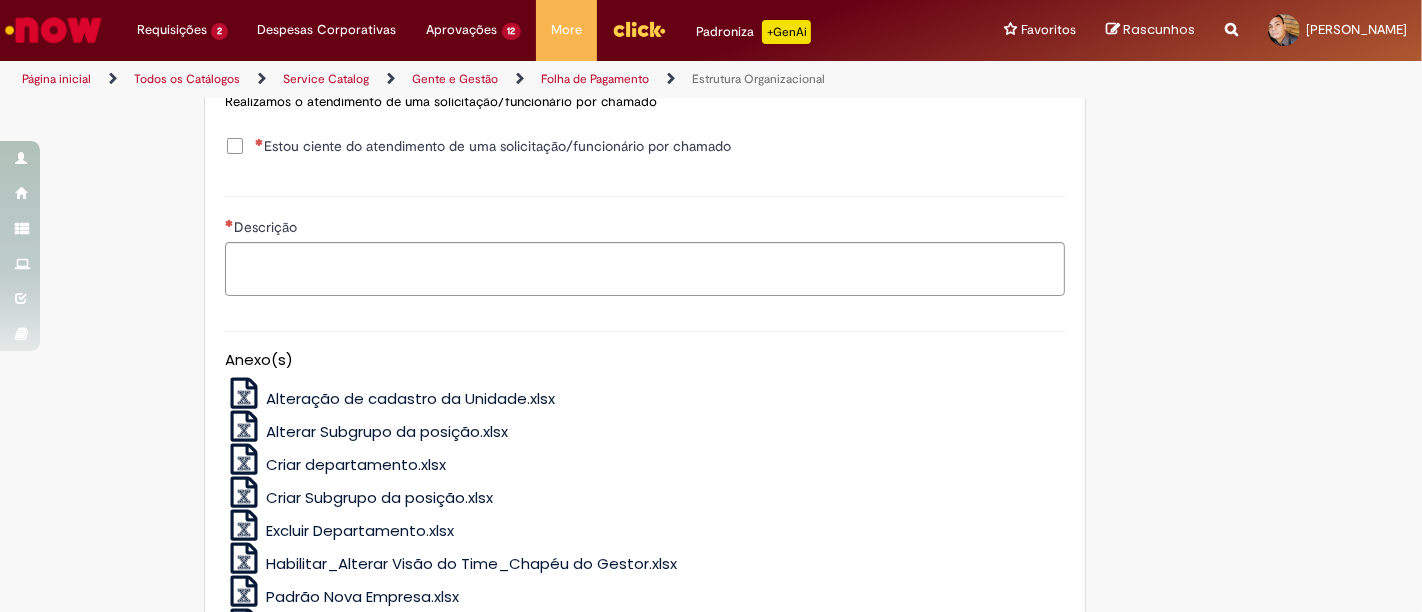 scroll, scrollTop: 978, scrollLeft: 0, axis: vertical 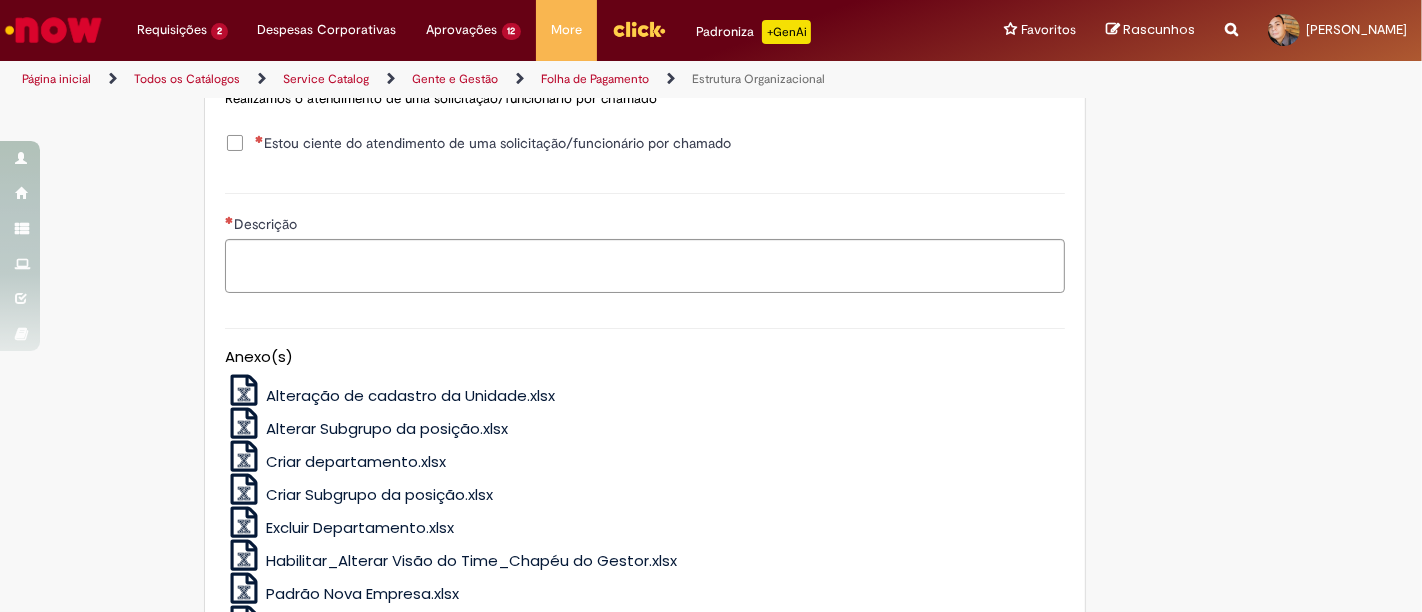 click on "Criar departamento.xlsx" at bounding box center (356, 461) 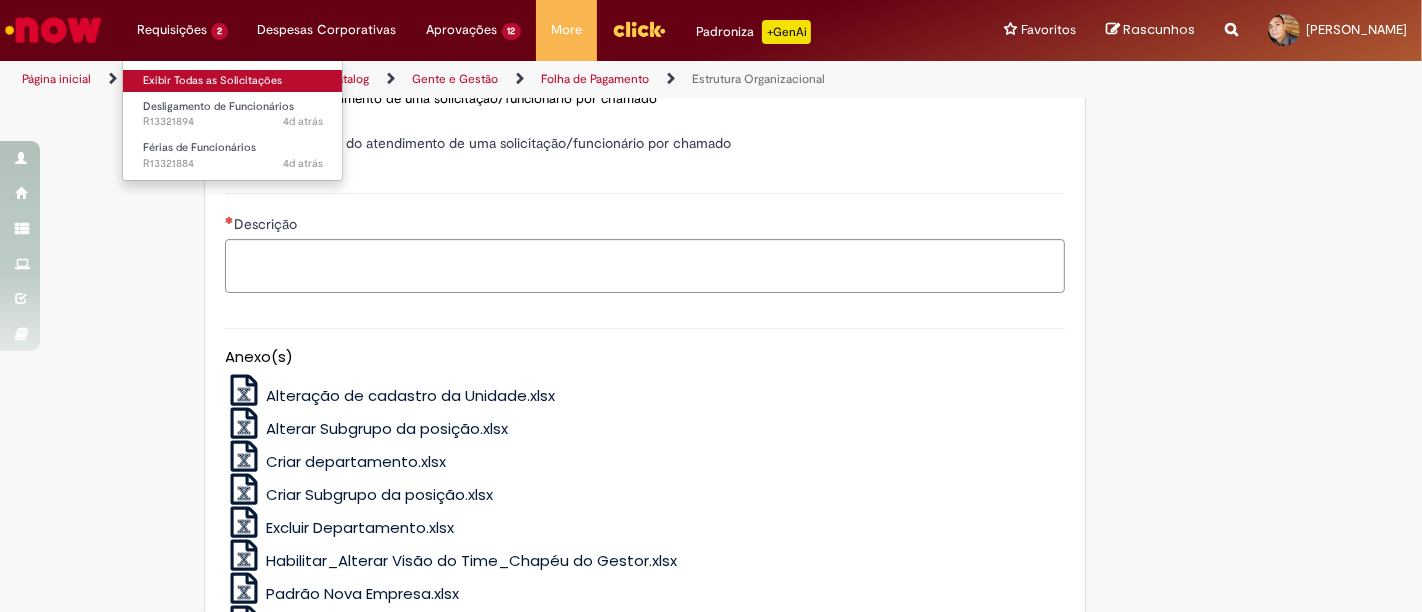 click on "Exibir Todas as Solicitações" at bounding box center (233, 81) 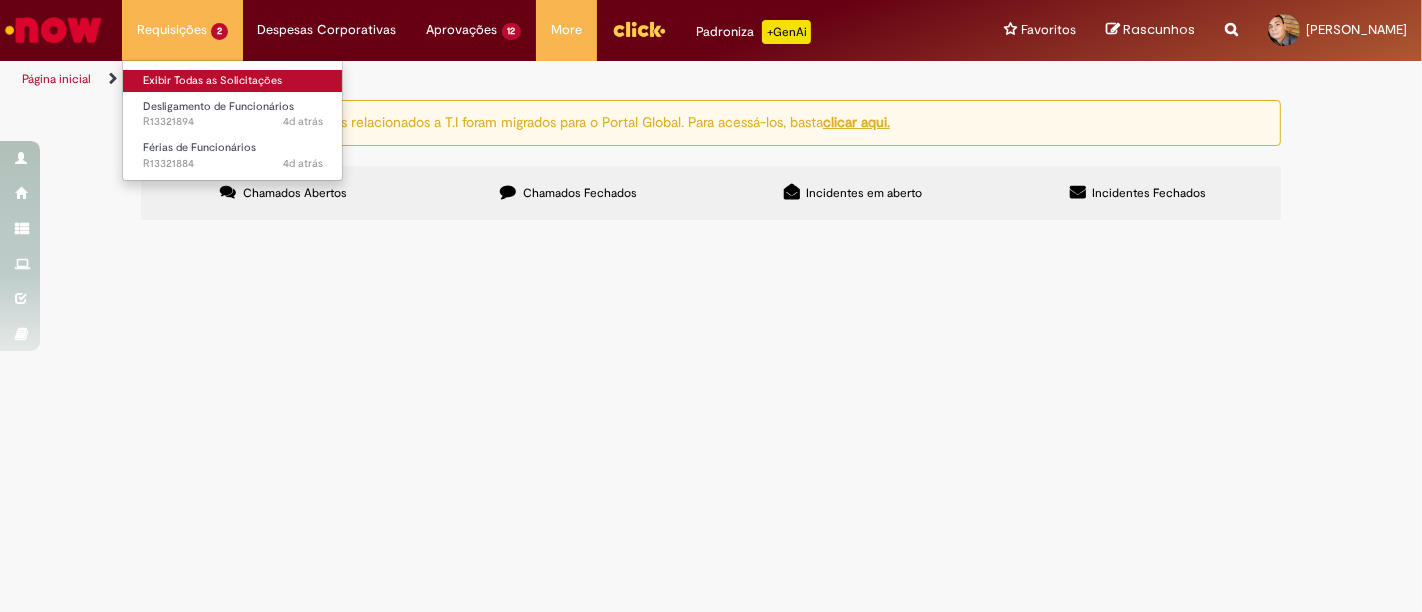 scroll, scrollTop: 0, scrollLeft: 0, axis: both 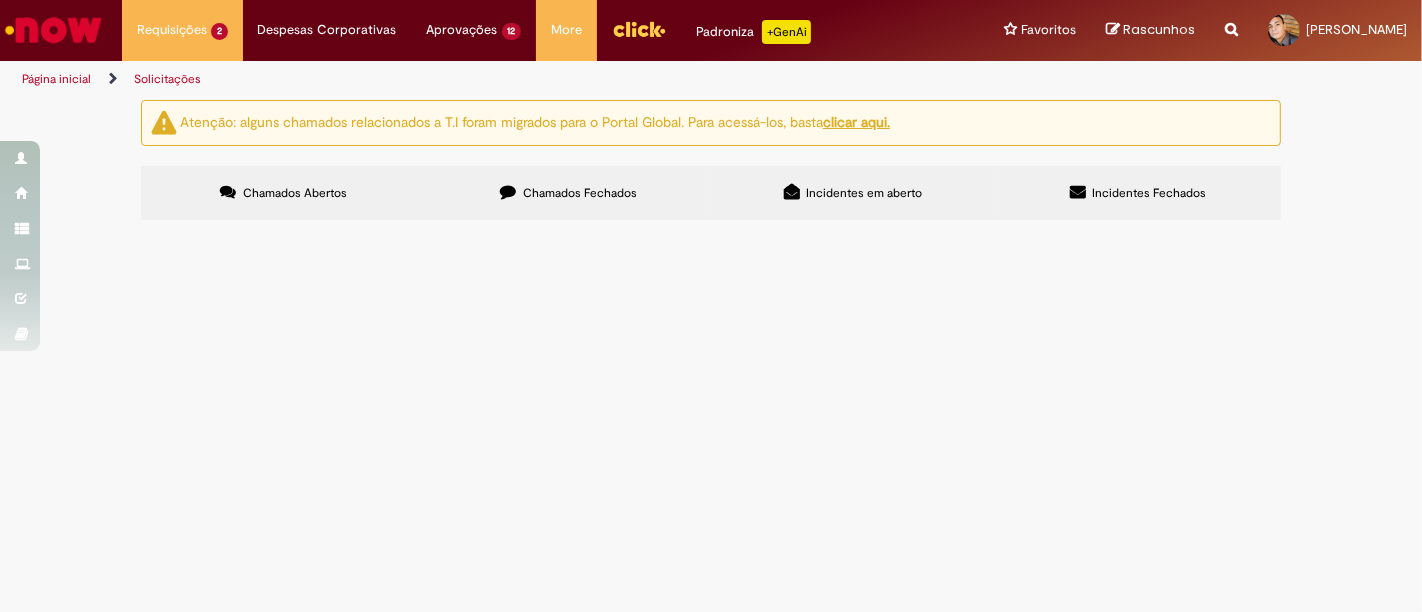 click on "Chamados Fechados" at bounding box center (568, 193) 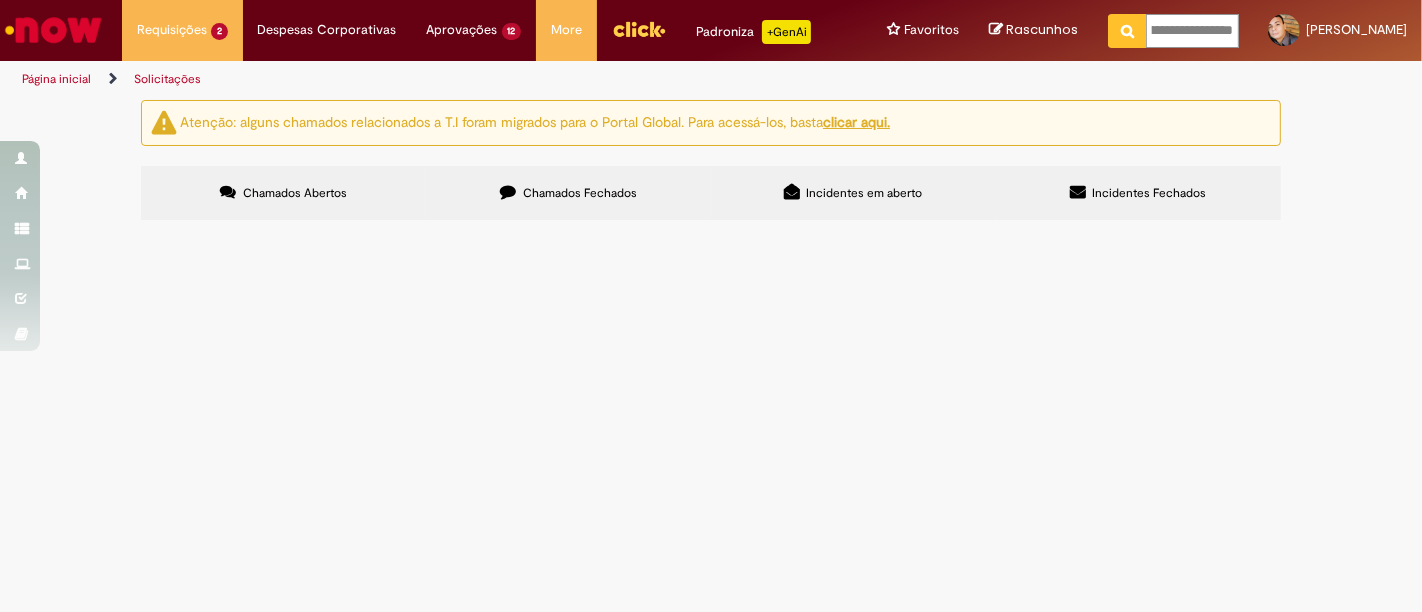 scroll, scrollTop: 0, scrollLeft: 0, axis: both 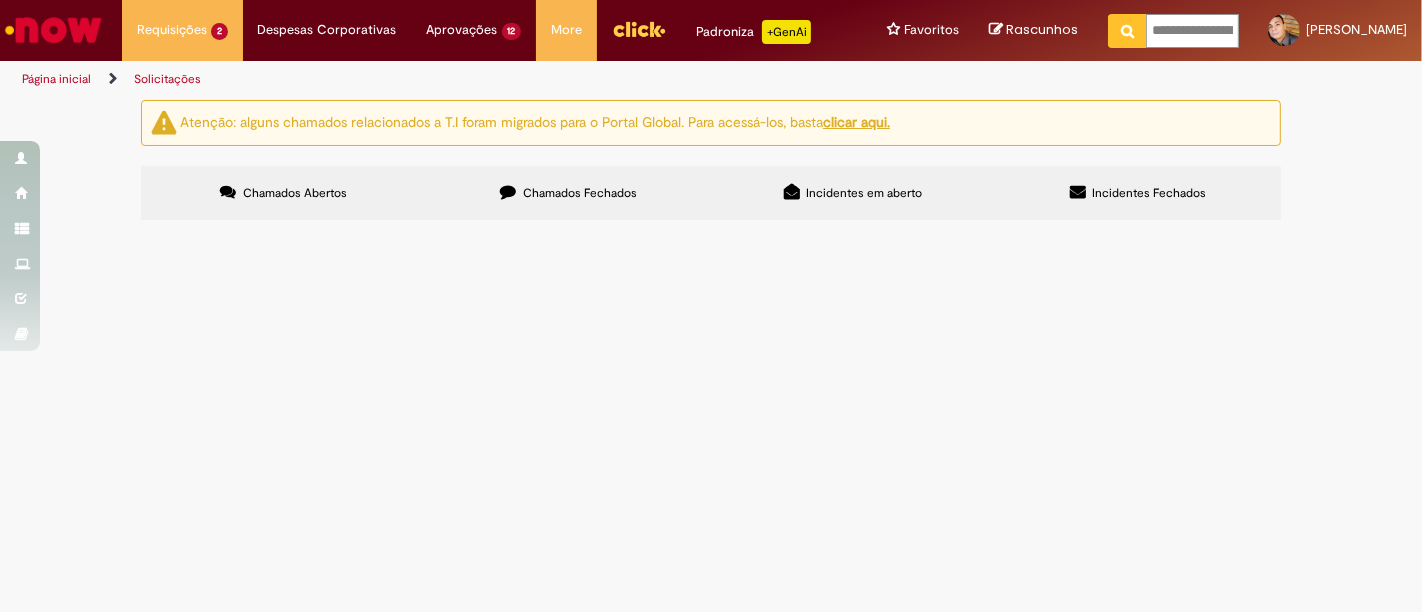 drag, startPoint x: 1155, startPoint y: 30, endPoint x: 965, endPoint y: 5, distance: 191.63768 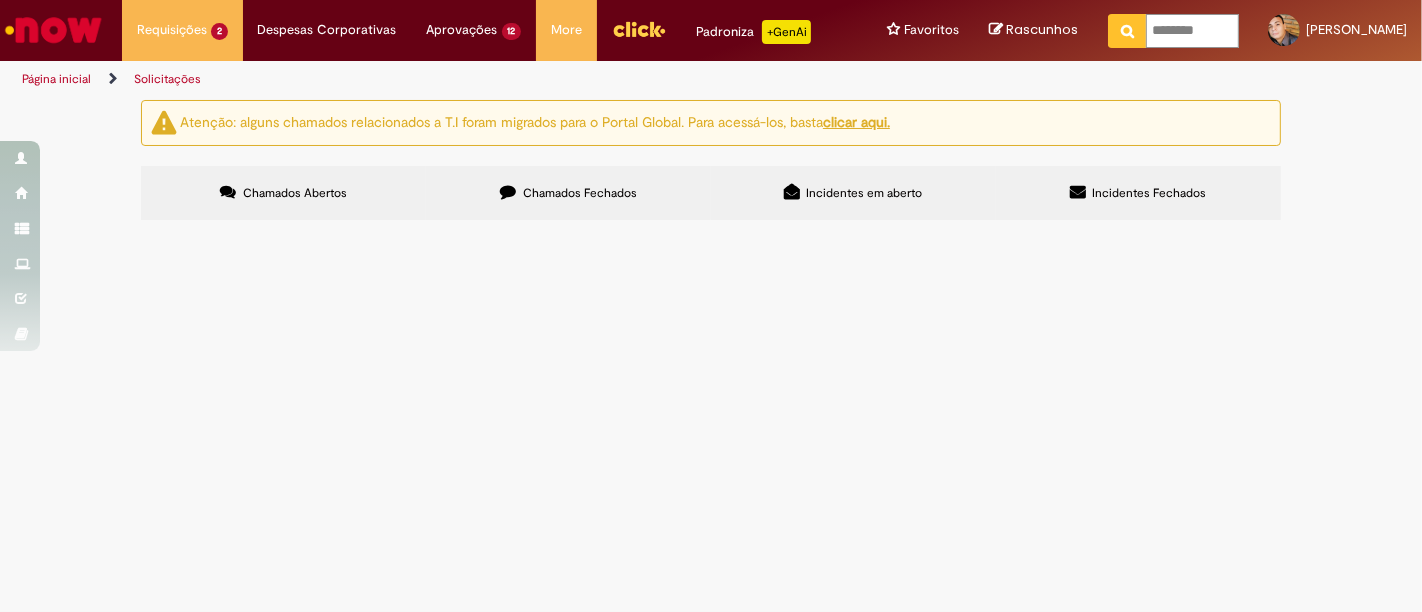 type on "*********" 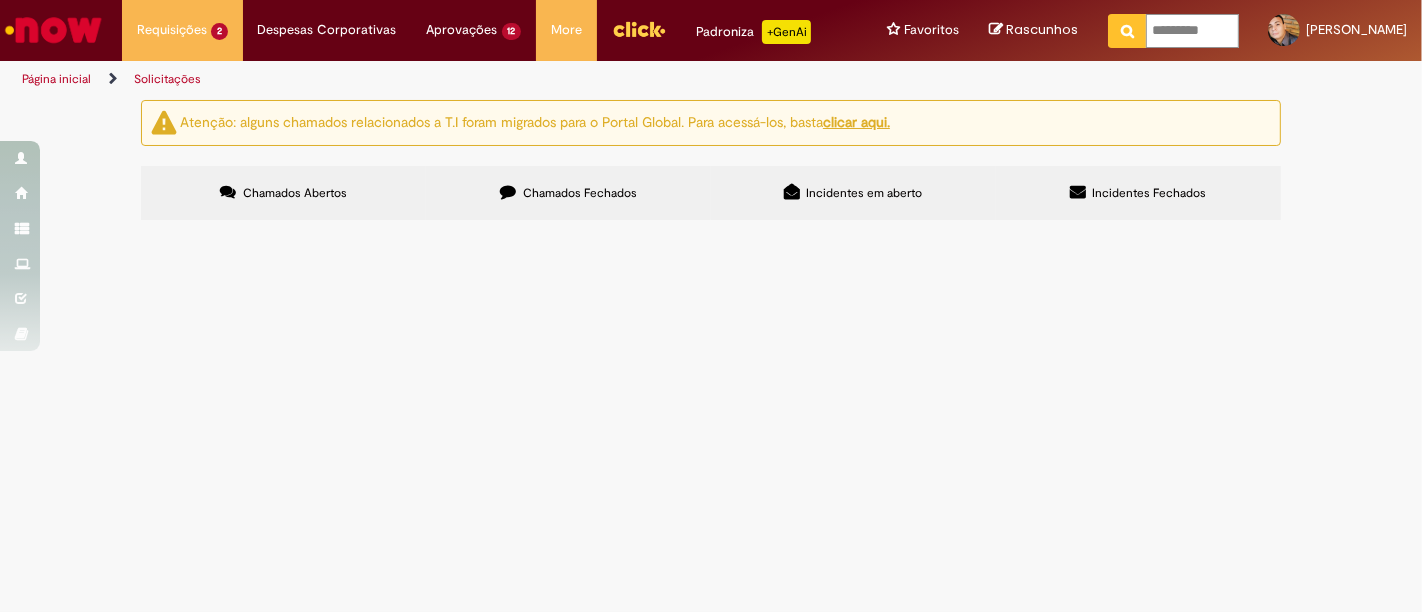 click at bounding box center (1127, 31) 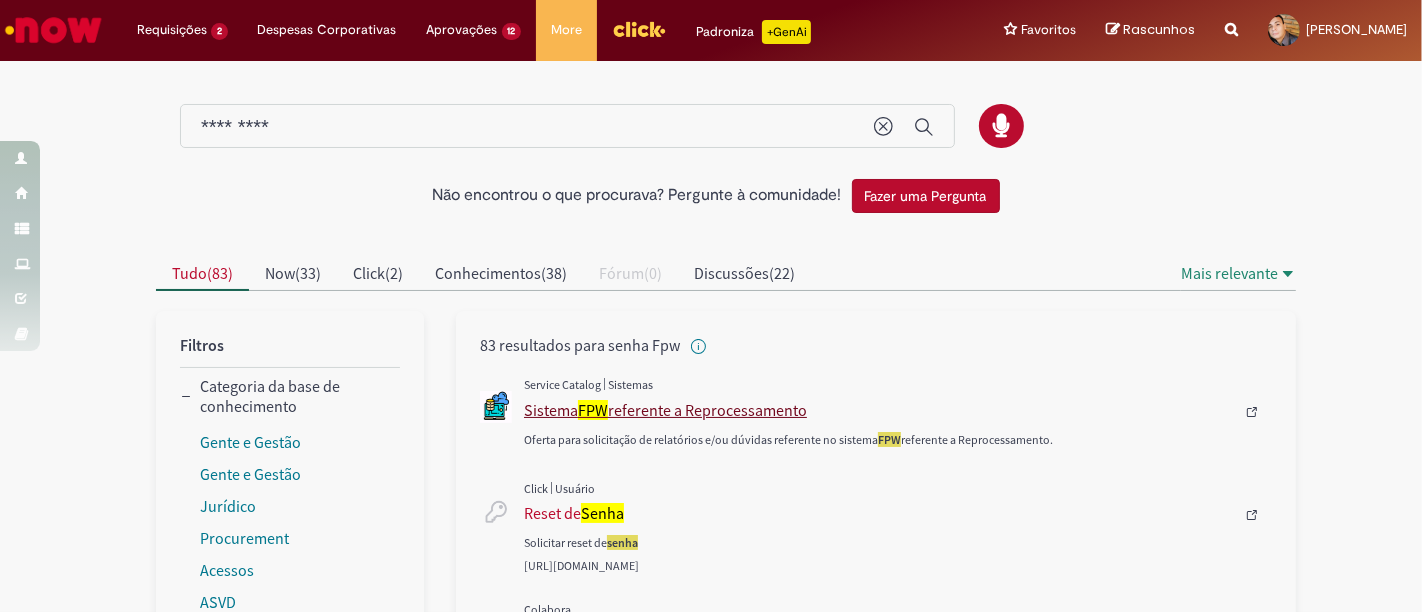 click on "Sistema  FPW  referente a Reprocessamento" at bounding box center [879, 410] 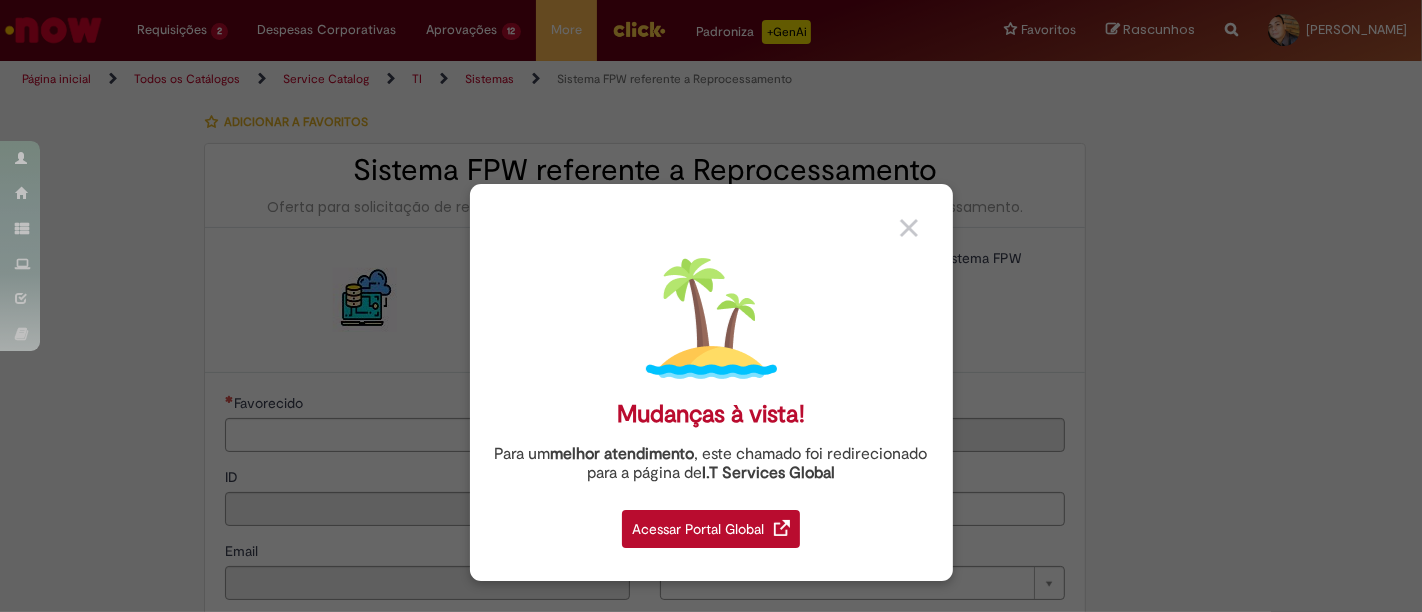 type on "********" 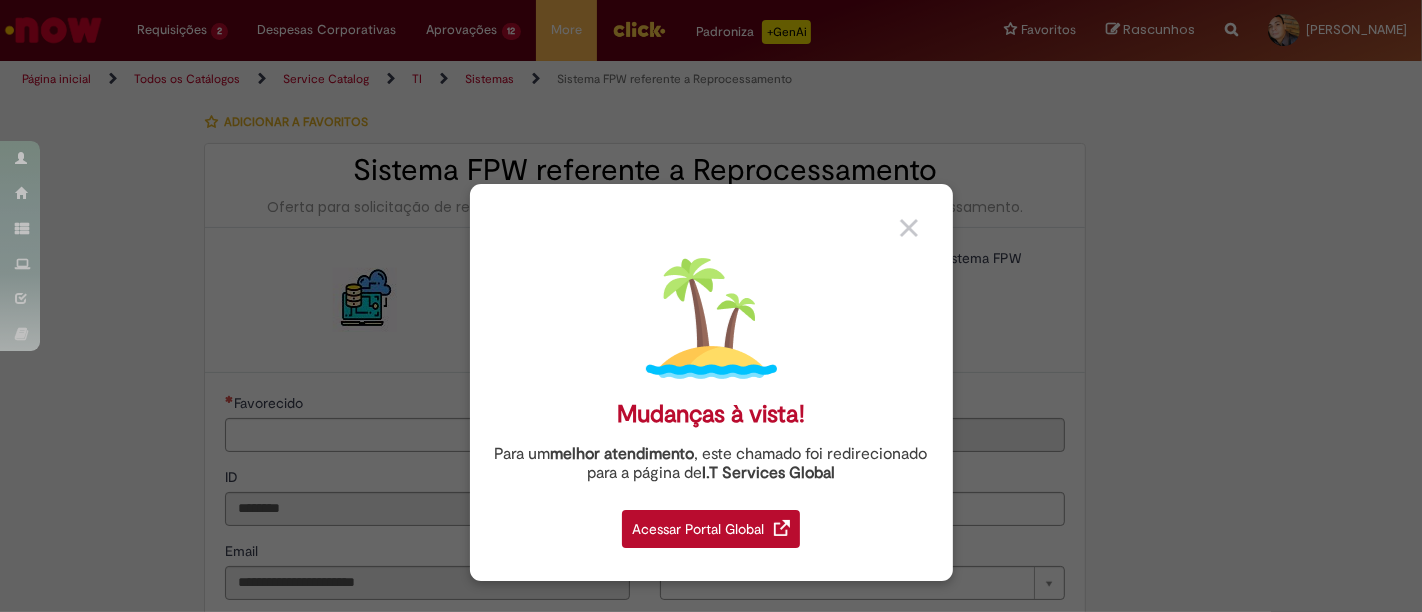 type on "**********" 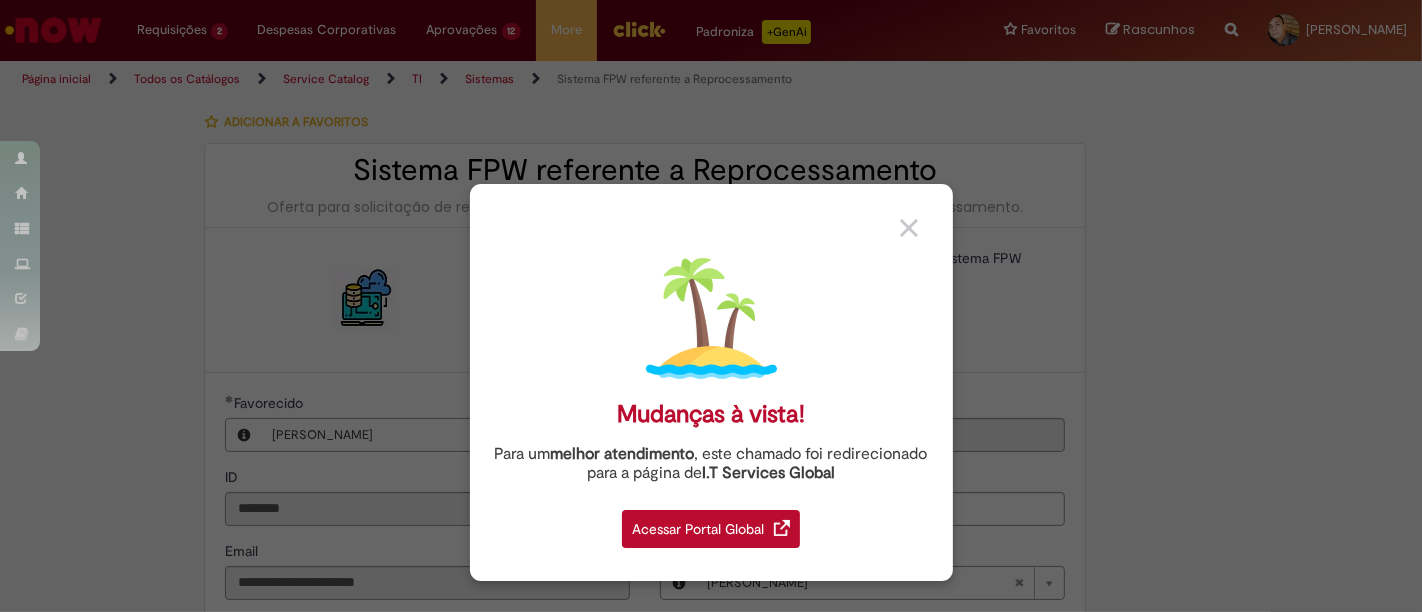 type on "**********" 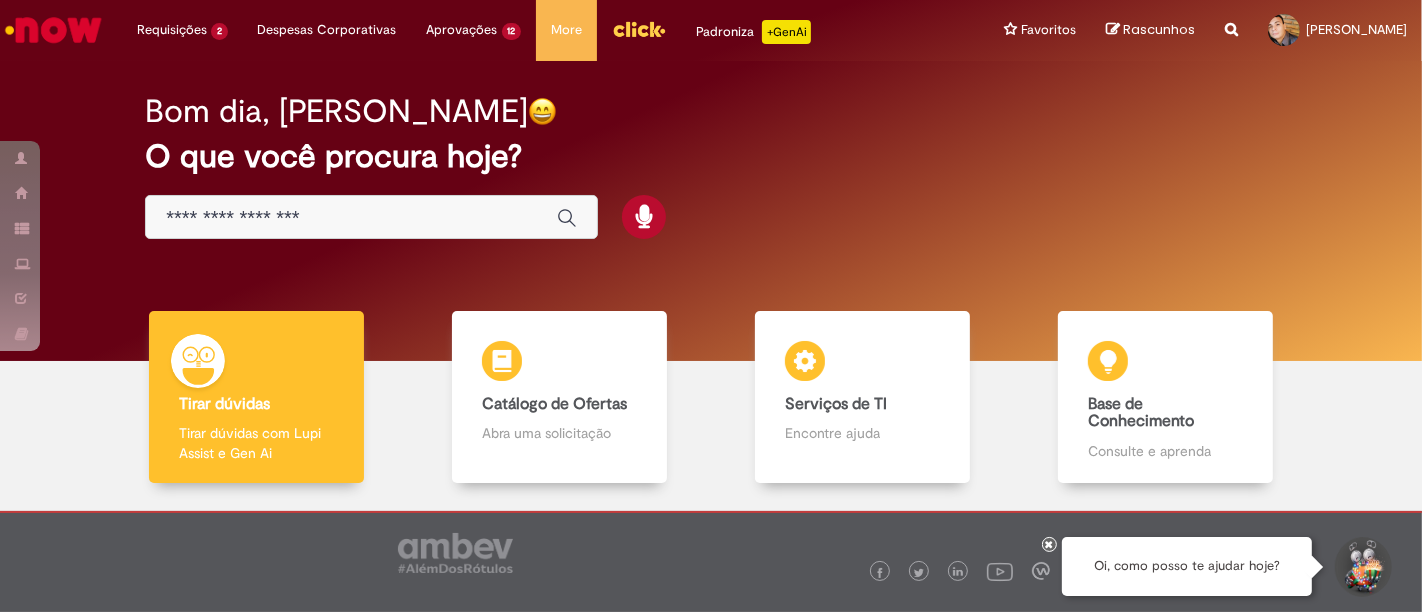 click on "Bom dia, [PERSON_NAME]
O que você procura hoje?" at bounding box center (711, 167) 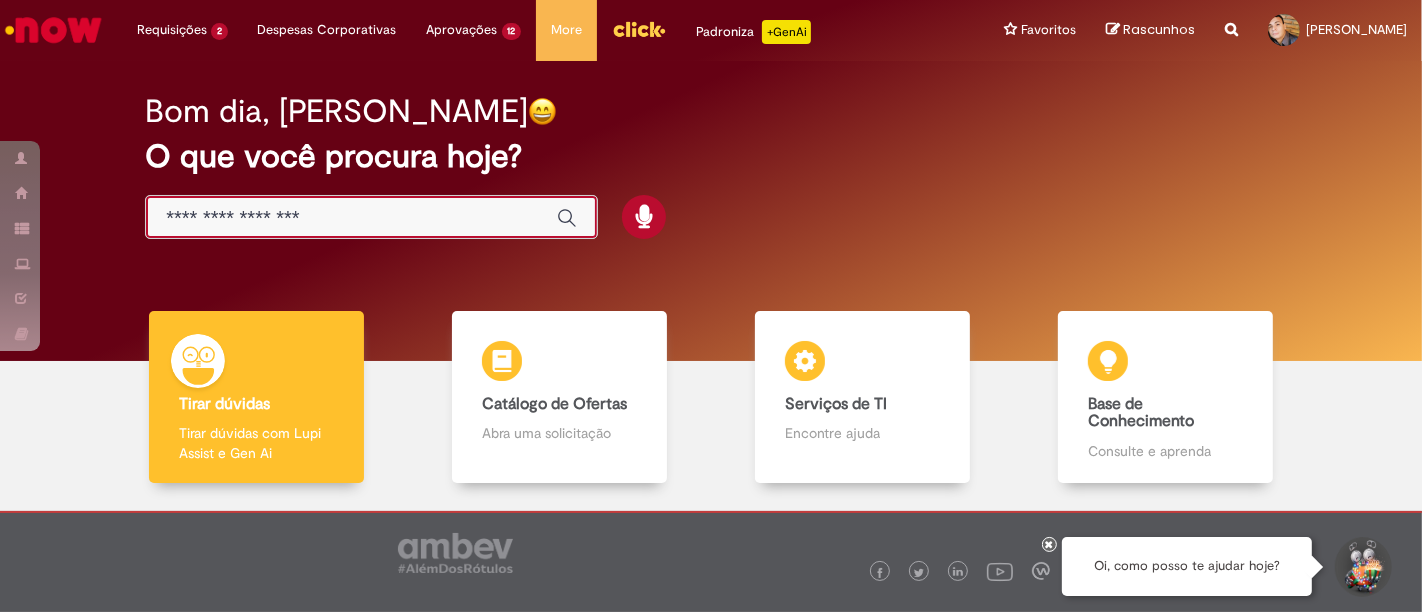 click at bounding box center [351, 218] 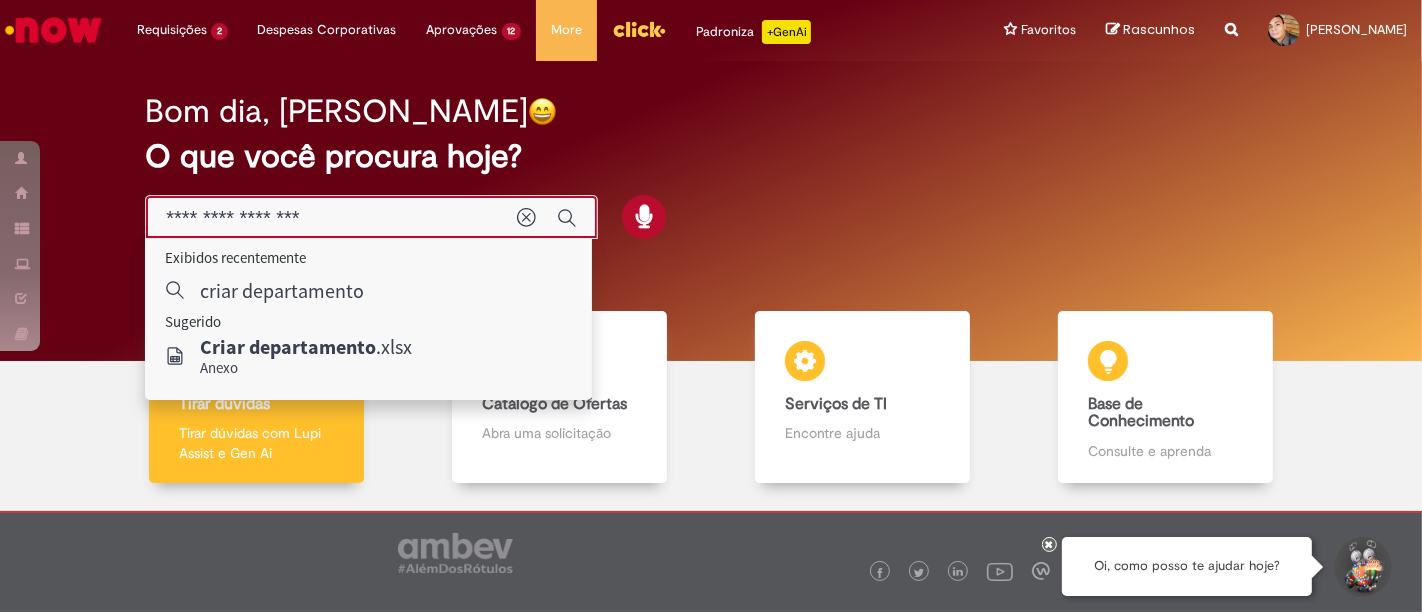 type on "**********" 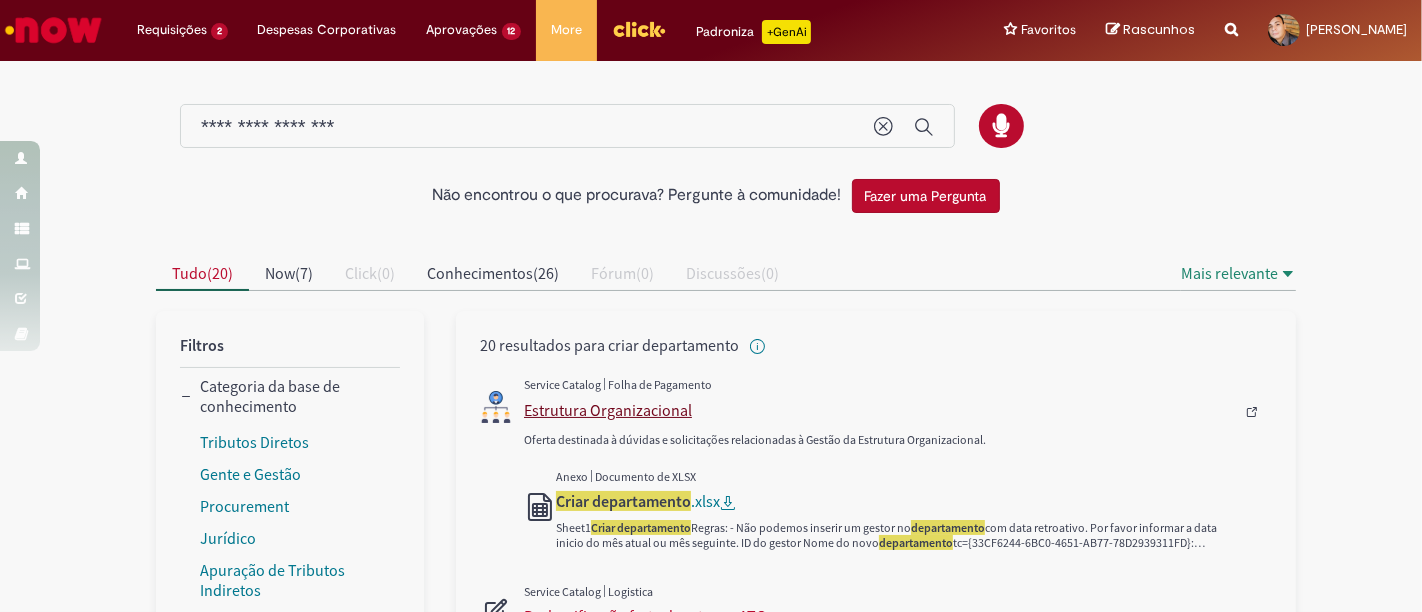 click on "Estrutura Organizacional" at bounding box center [879, 410] 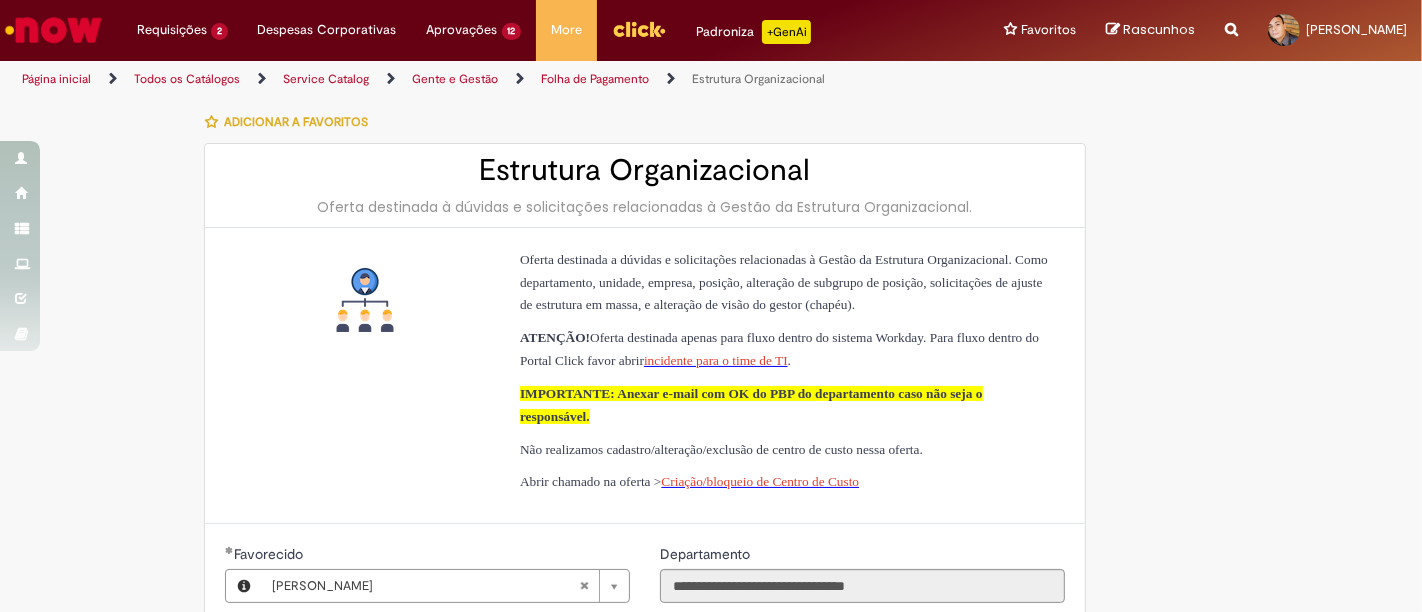 type on "**********" 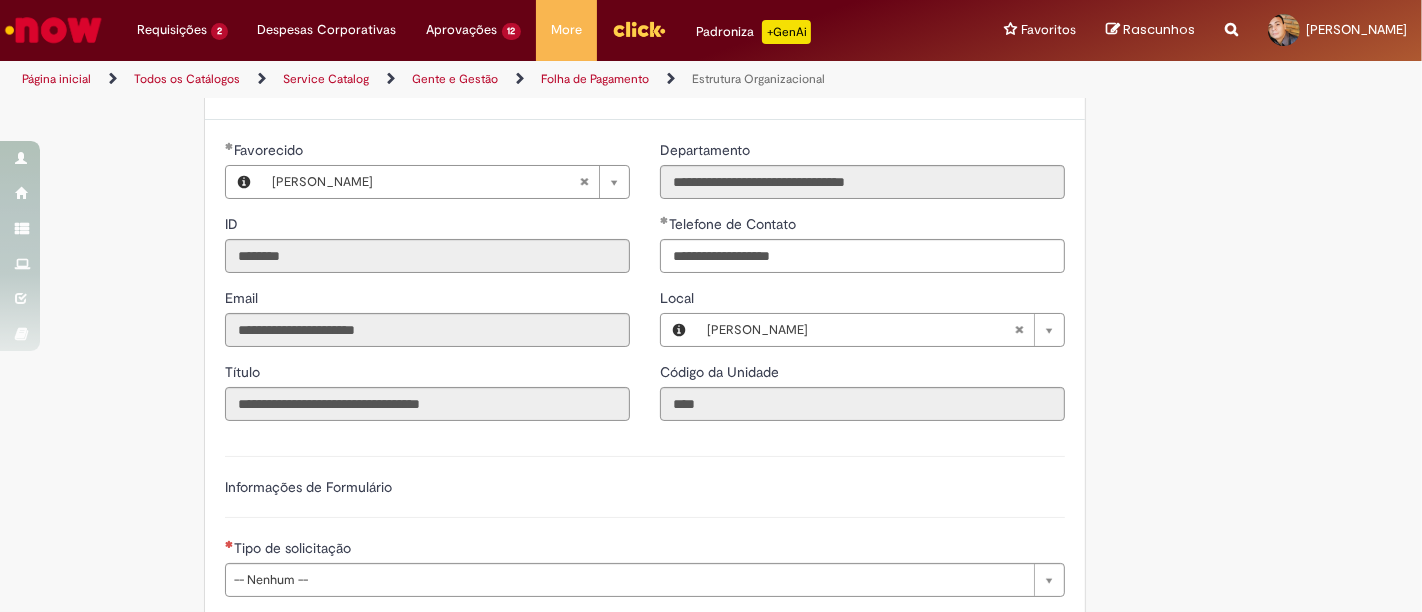 scroll, scrollTop: 450, scrollLeft: 0, axis: vertical 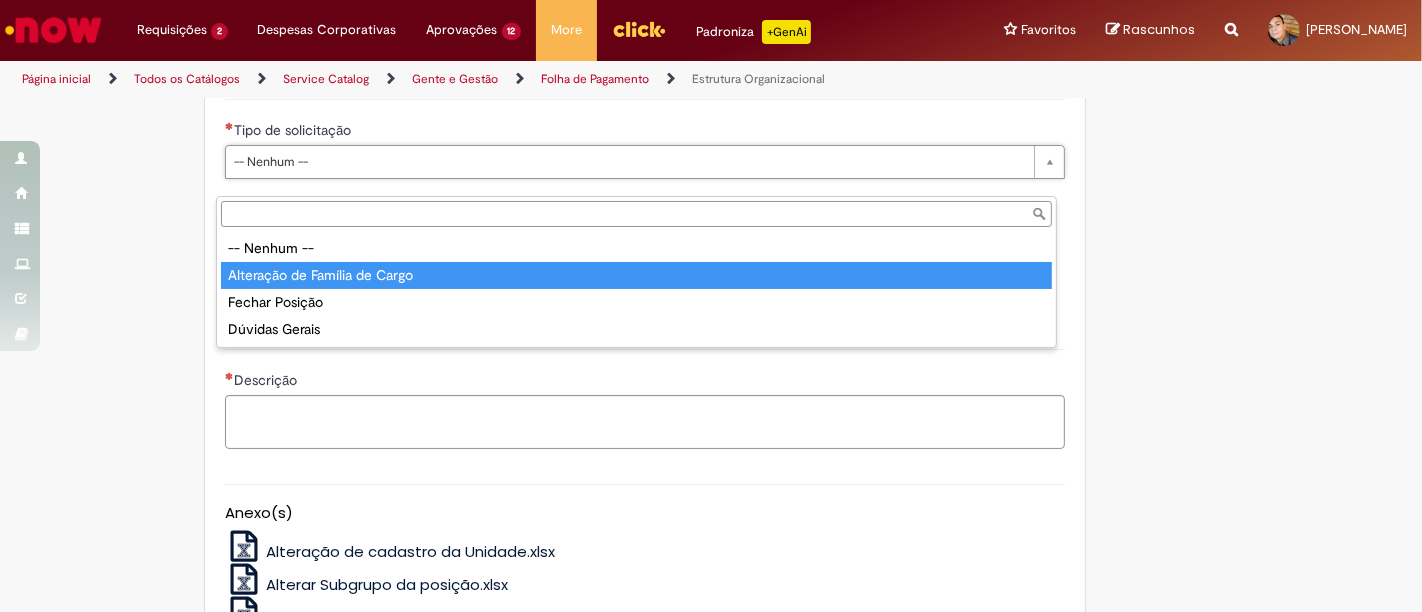 type on "**********" 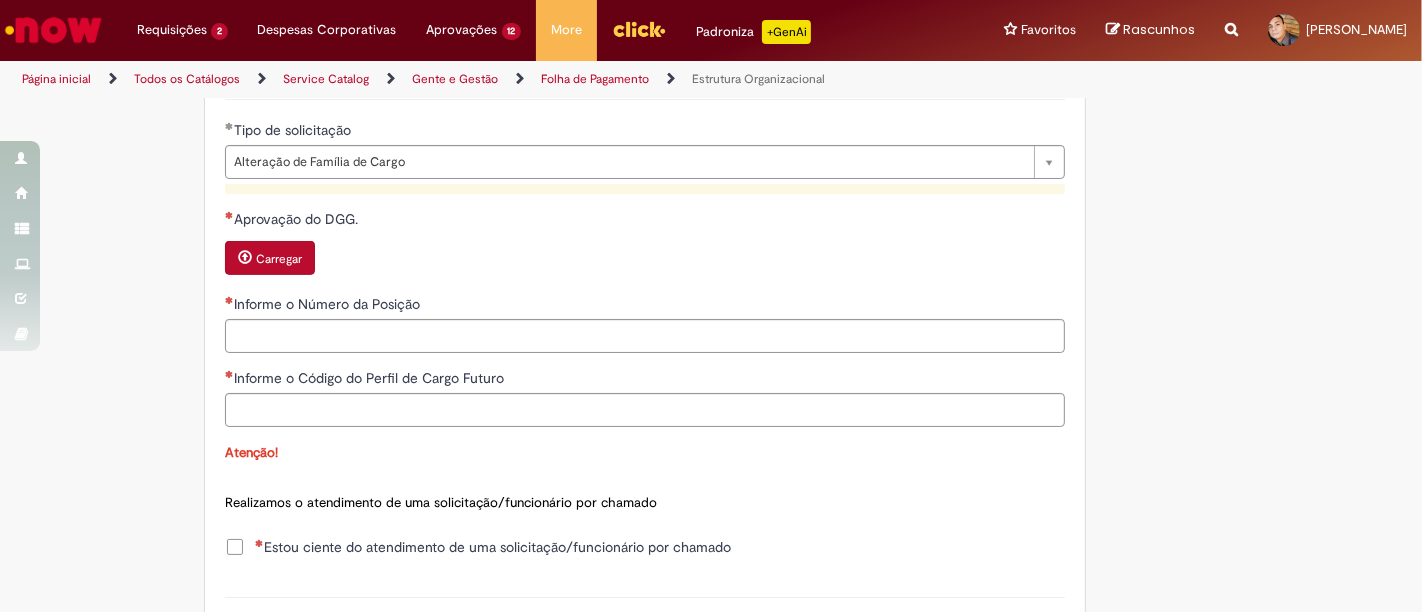 click on "Tire dúvidas com LupiAssist    +GenAI
Oi! Eu sou LupiAssist, uma Inteligência Artificial Generativa em constante aprendizado   Meu conteúdo é monitorado para trazer uma melhor experiência
Dúvidas comuns:
Só mais um instante, estou consultando nossas bases de conhecimento  e escrevendo a melhor resposta pra você!
Title
Lorem ipsum dolor sit amet    Fazer uma nova pergunta
Gerei esta resposta utilizando IA Generativa em conjunto com os nossos padrões. Em caso de divergência, os documentos oficiais prevalecerão.
Saiba mais em:
Ou ligue para:
E aí, te ajudei?
Sim, obrigado!" at bounding box center (711, 269) 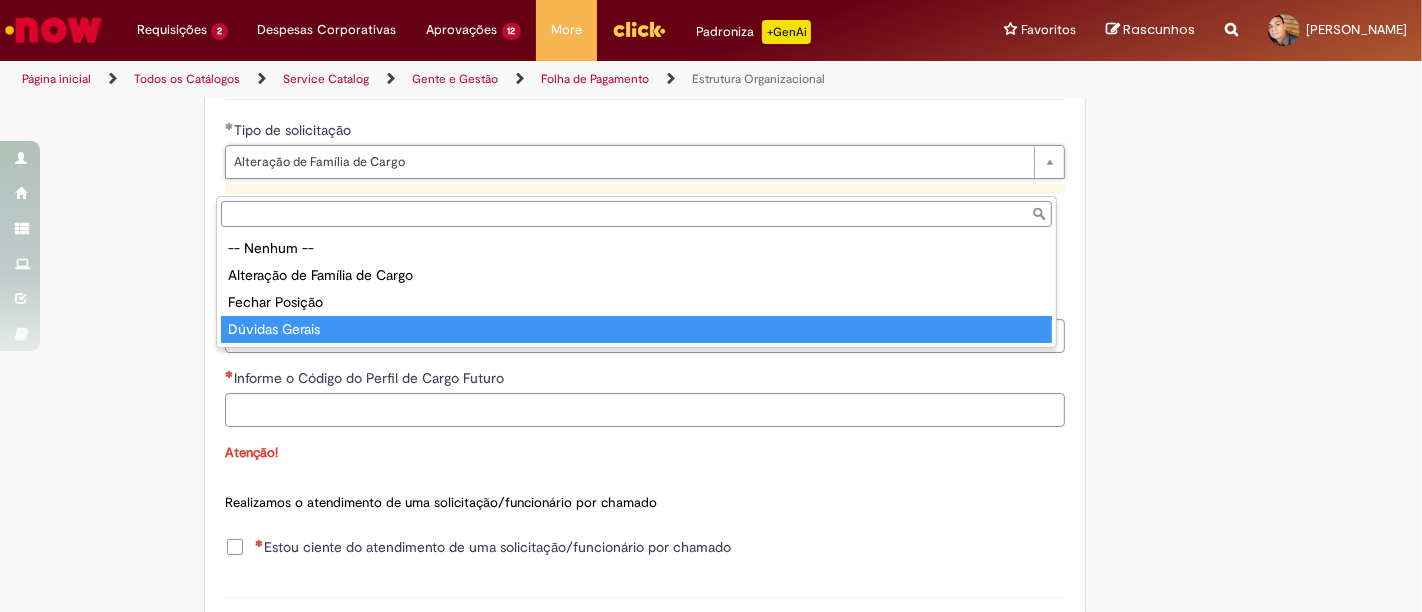 type on "**********" 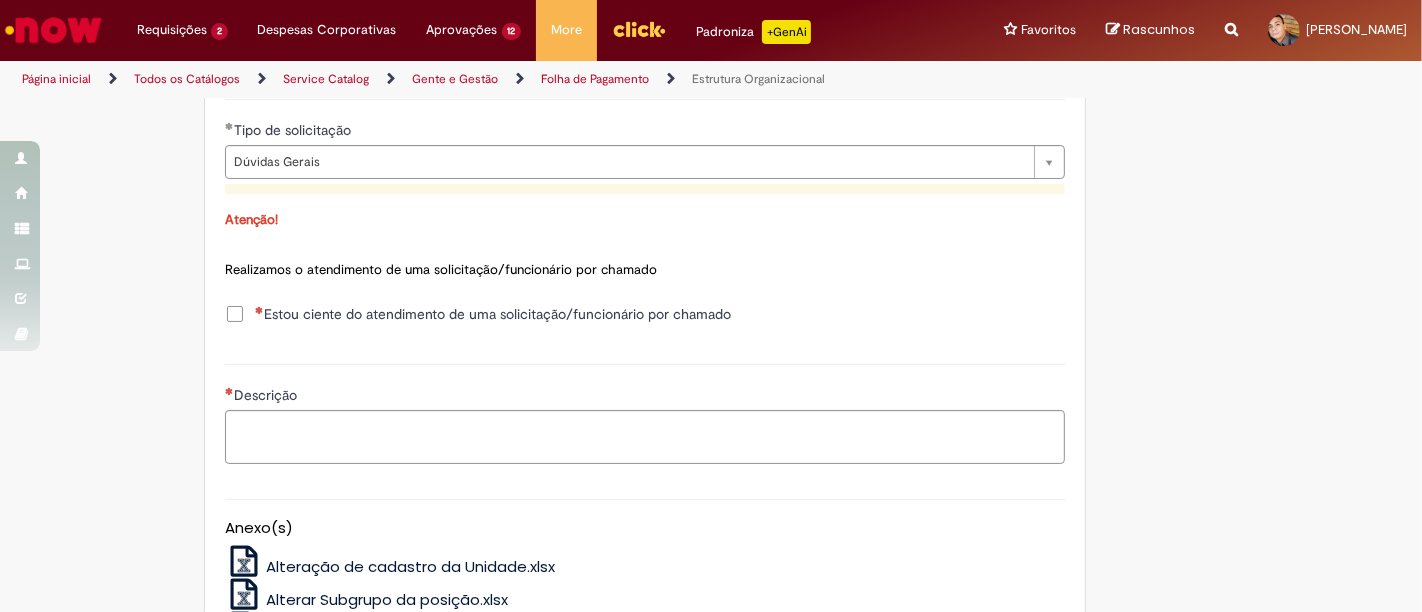 scroll, scrollTop: 0, scrollLeft: 0, axis: both 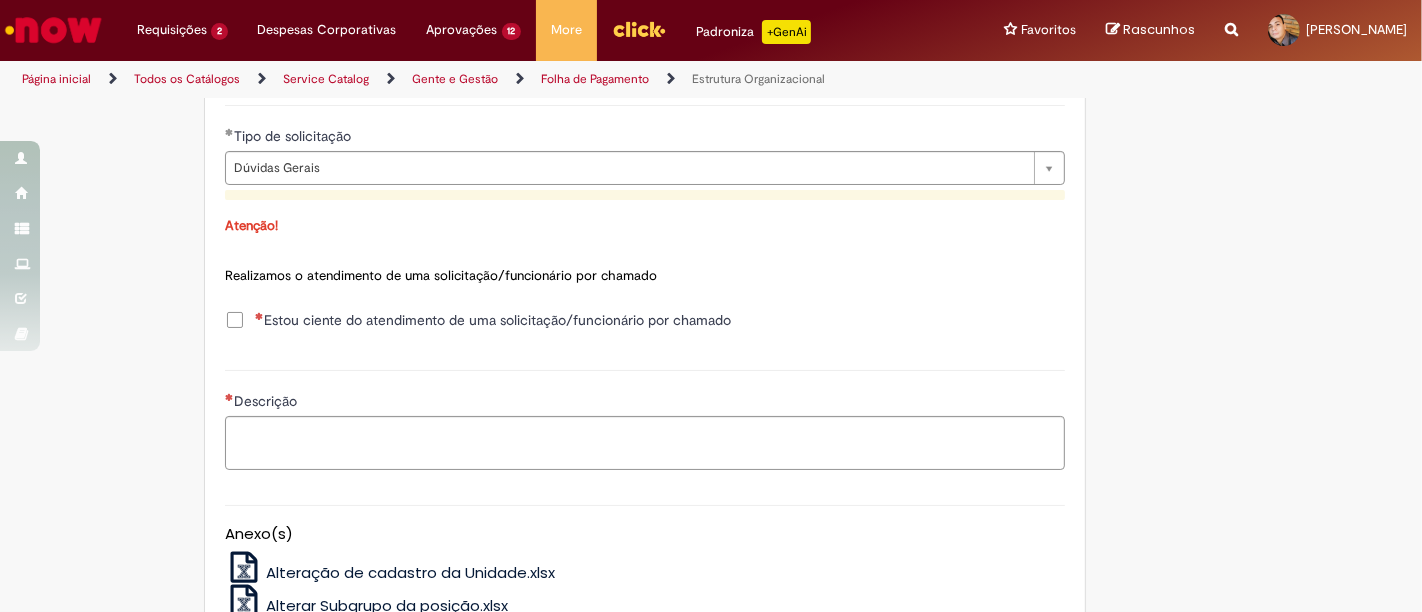click on "Estou ciente do atendimento de uma solicitação/funcionário por chamado" at bounding box center (493, 320) 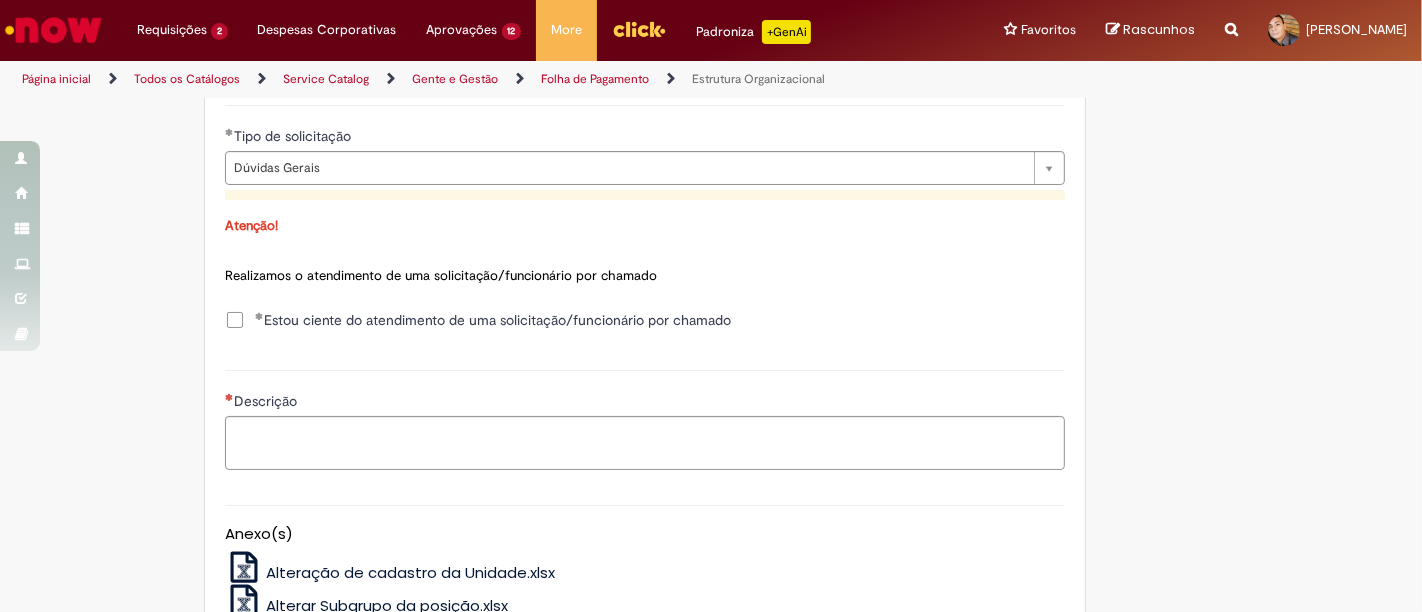 click on "Estou ciente do atendimento de uma solicitação/funcionário por chamado" at bounding box center [493, 320] 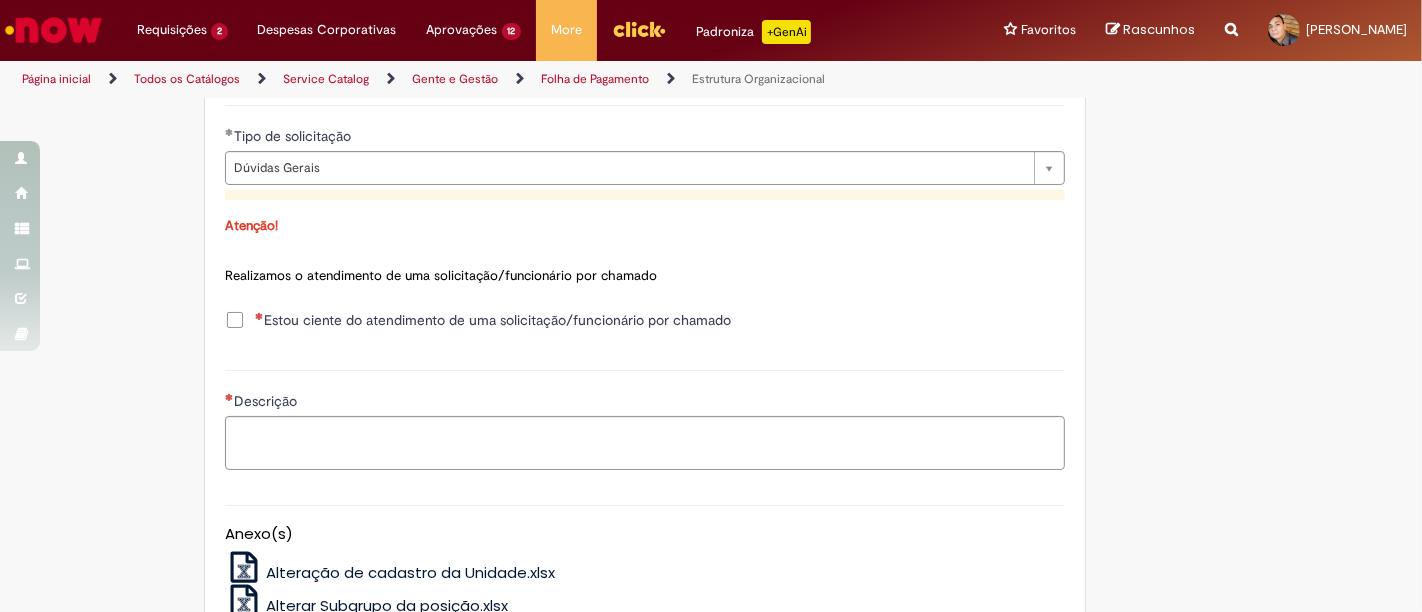 click on "Estou ciente do atendimento de uma solicitação/funcionário por chamado" at bounding box center (493, 320) 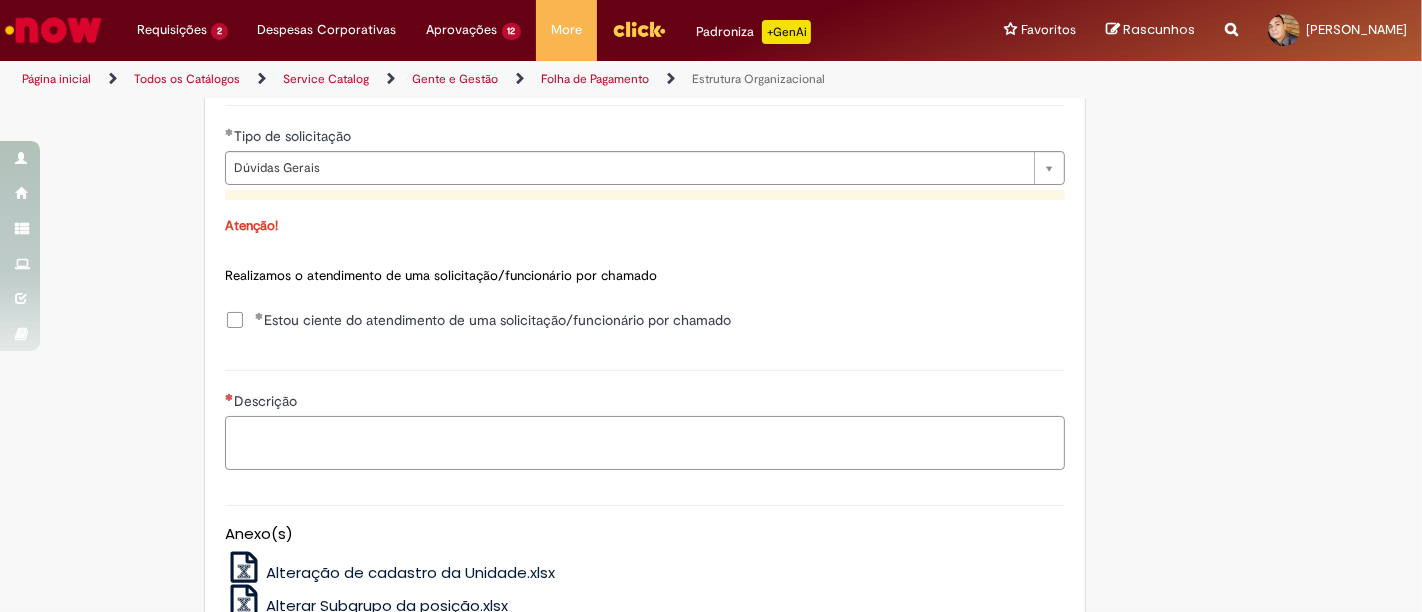 click on "Descrição" at bounding box center [645, 442] 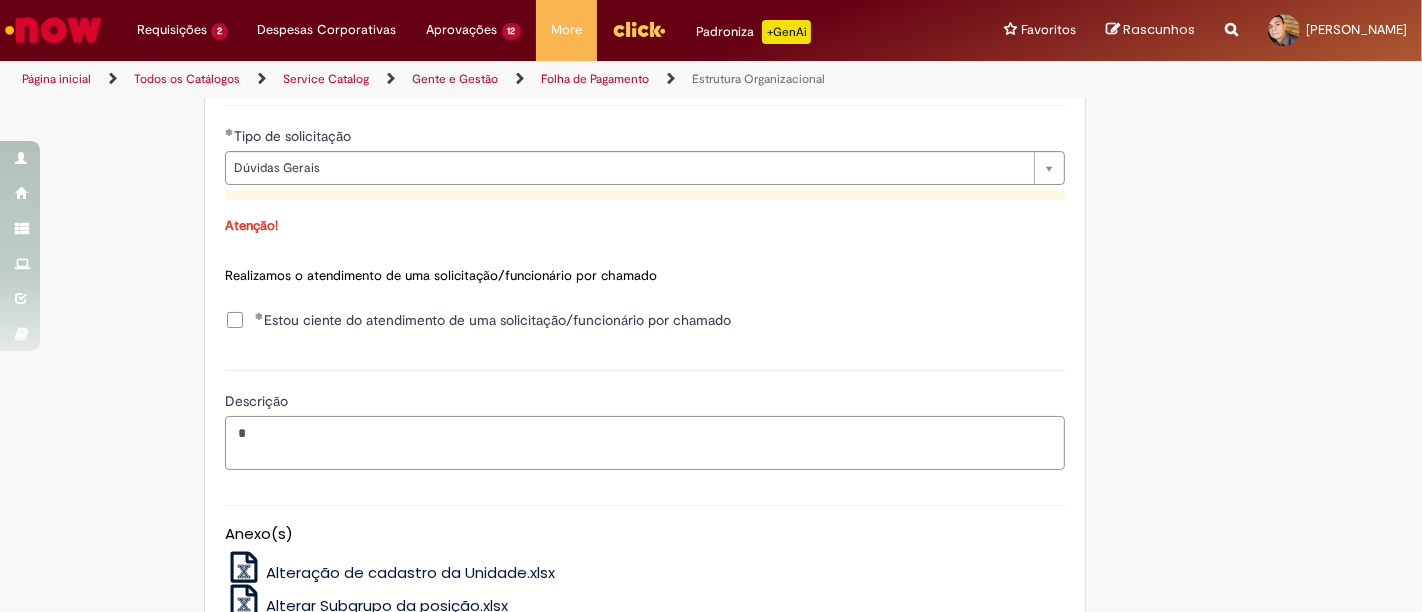 paste on "**********" 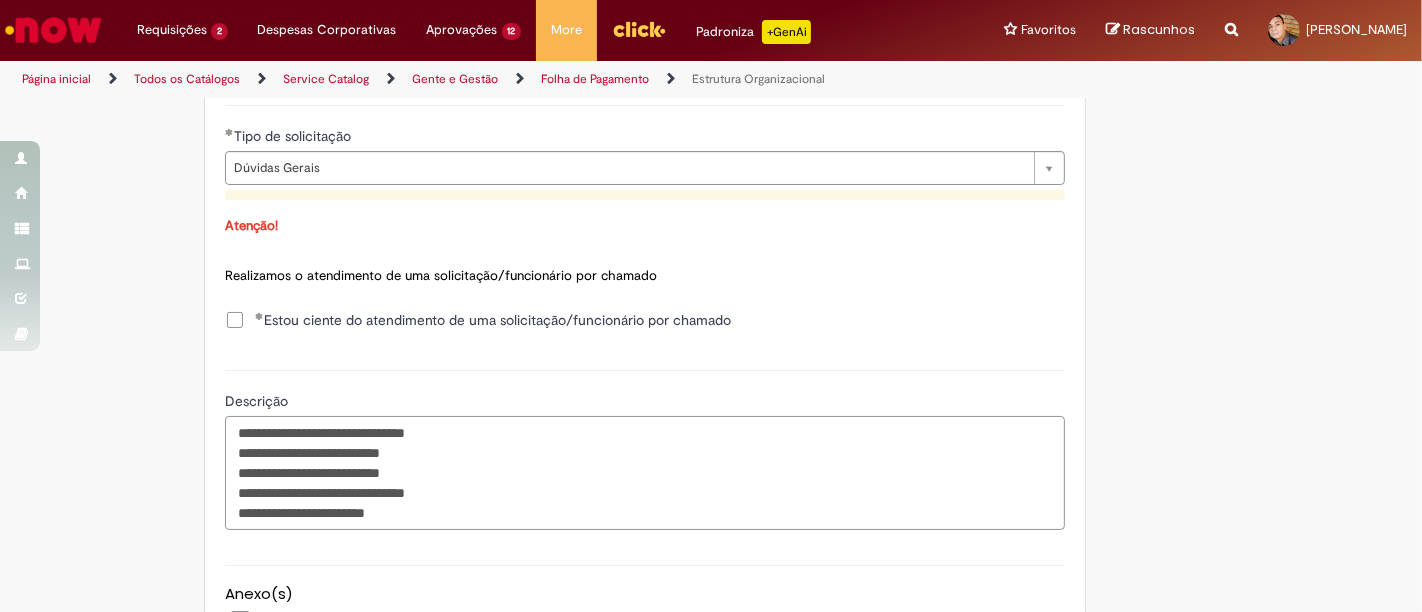 click on "**********" at bounding box center (645, 472) 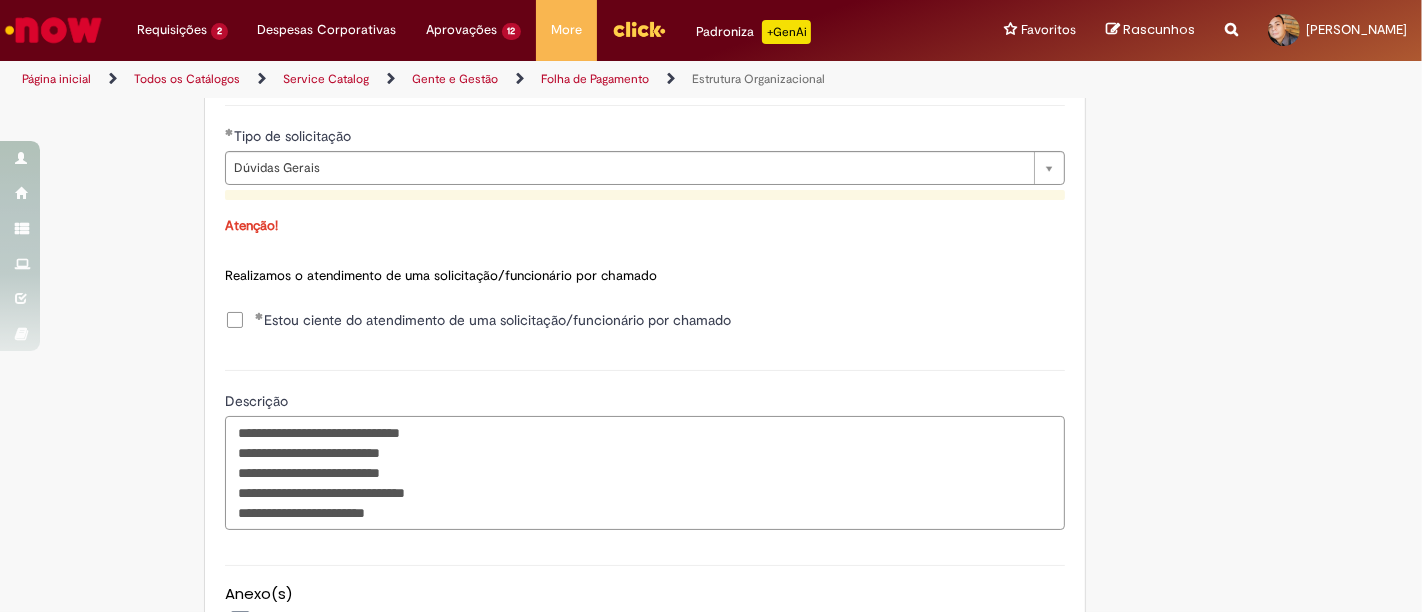 type on "**********" 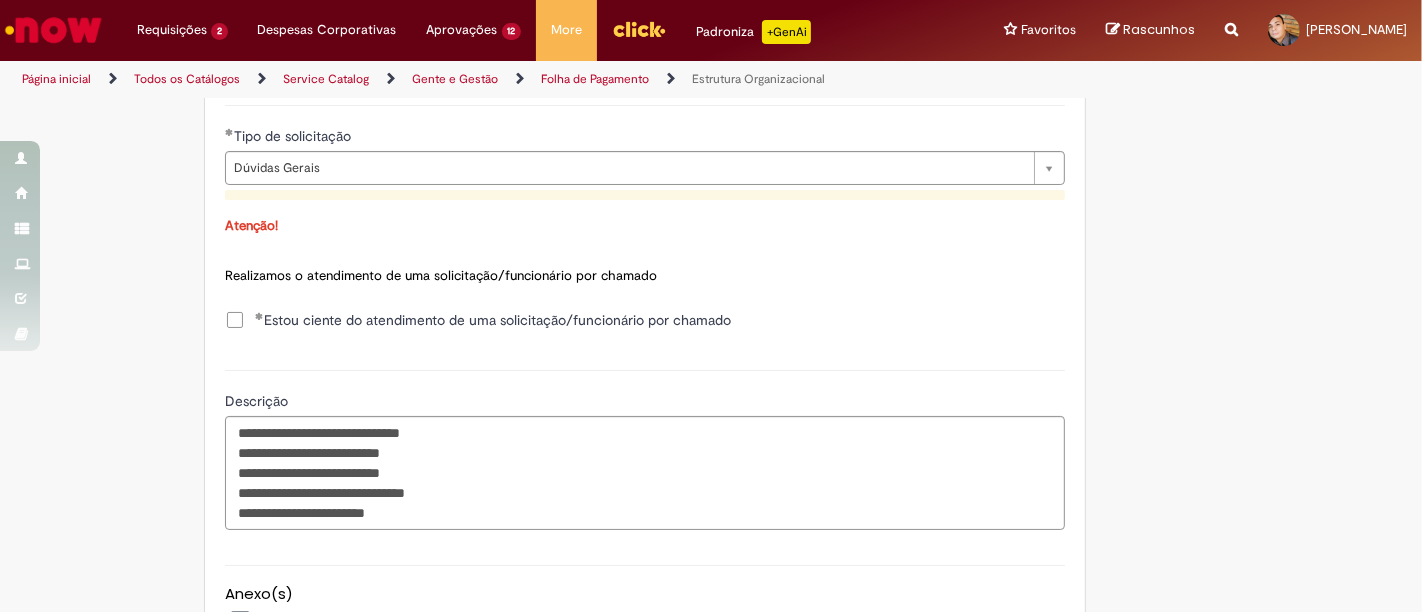 scroll, scrollTop: 1266, scrollLeft: 0, axis: vertical 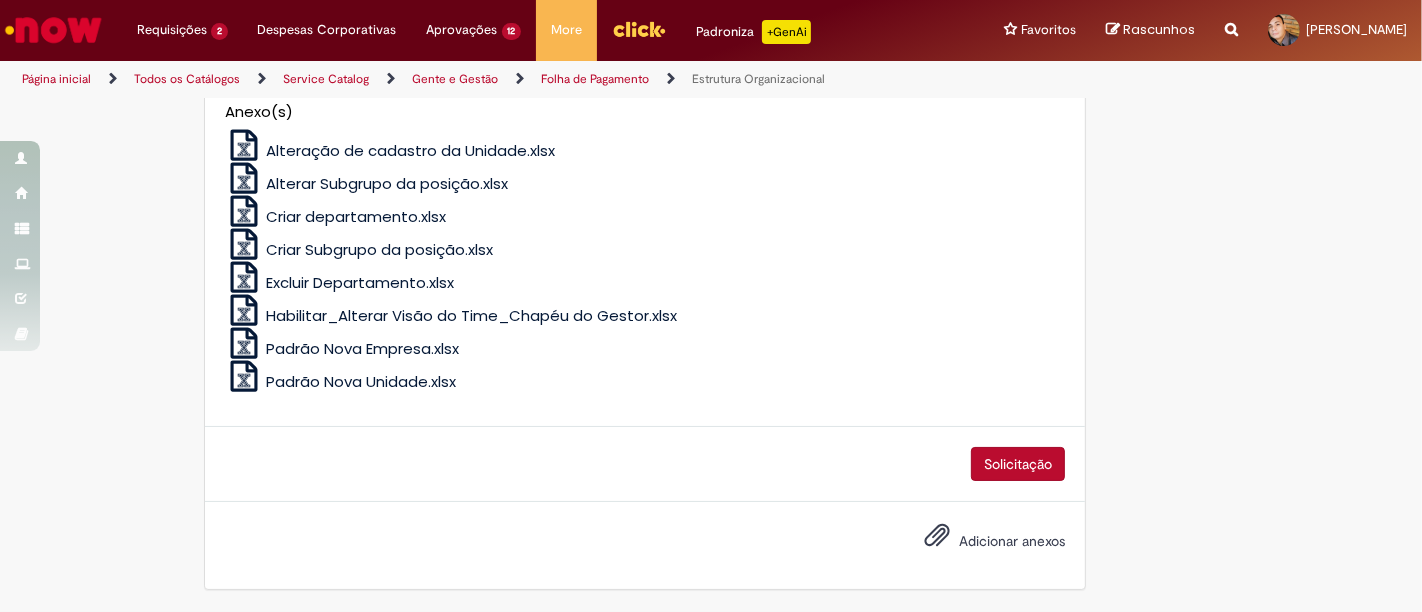 click on "Adicionar anexos" at bounding box center (1012, 541) 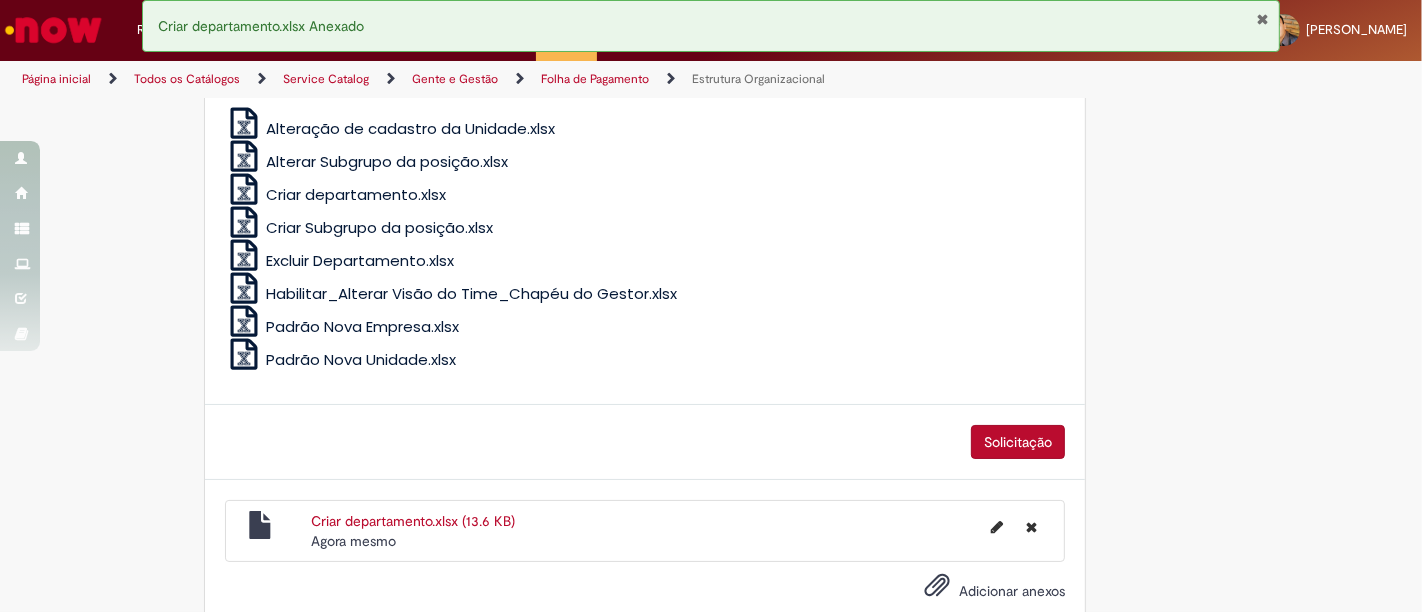 click on "Alteração de cadastro da Unidade.xlsx" at bounding box center (410, 128) 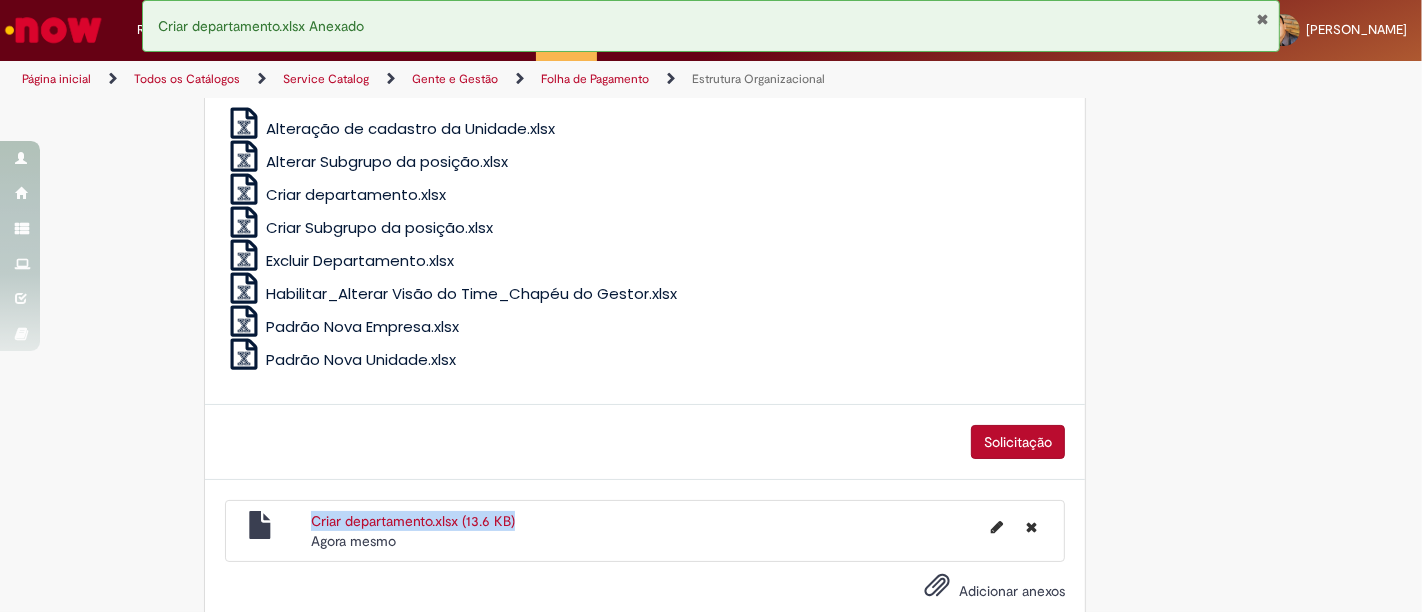 click on "Criar departamento.xlsx (13.6 KB) Agora mesmo Agora mesmo" at bounding box center (645, 531) 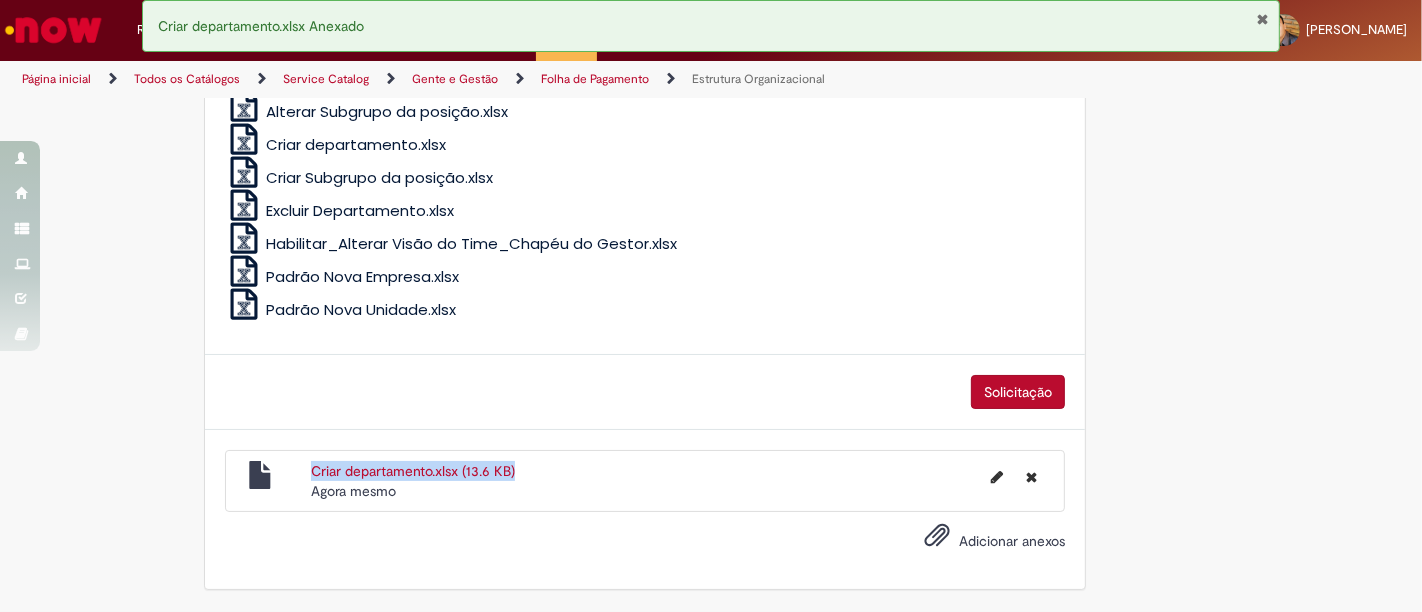 click at bounding box center (1262, 19) 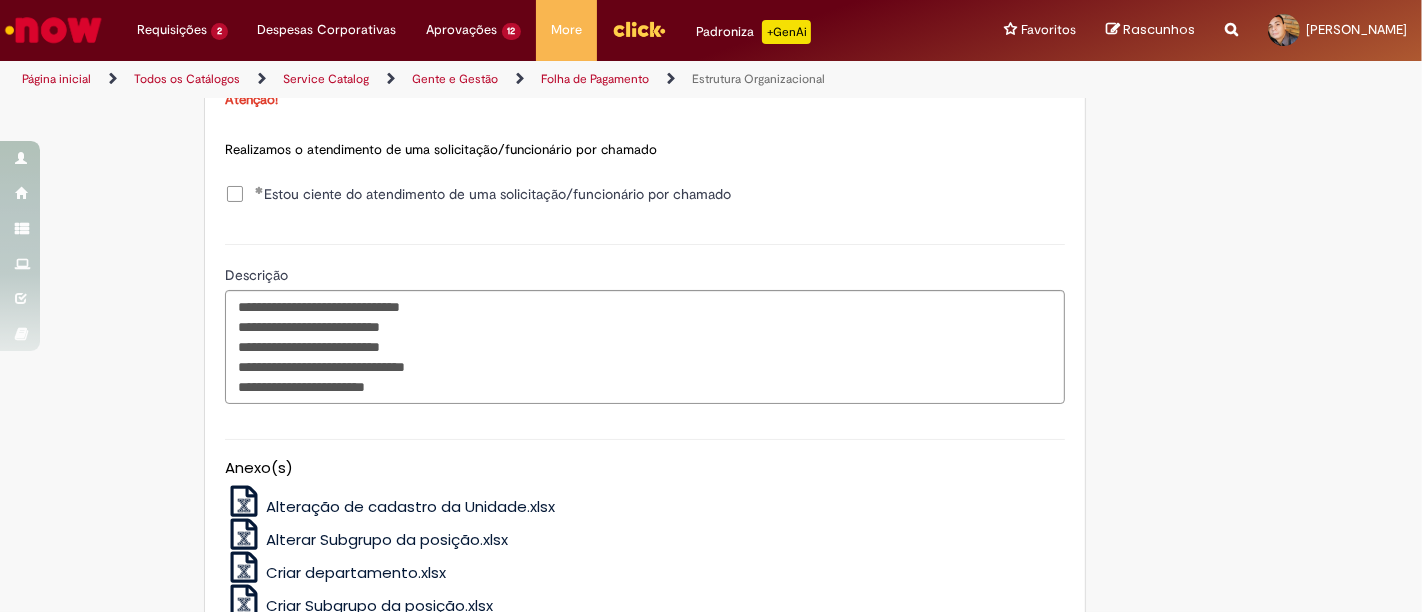 scroll, scrollTop: 1392, scrollLeft: 0, axis: vertical 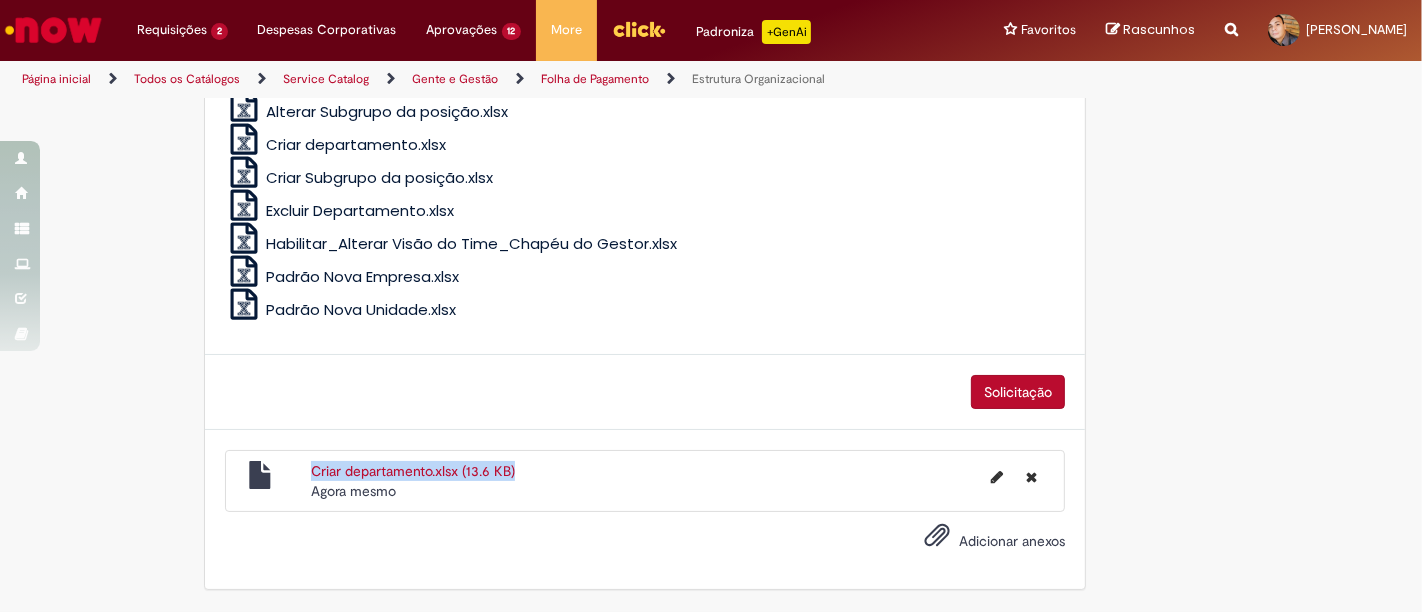 click on "Solicitação" at bounding box center (1018, 392) 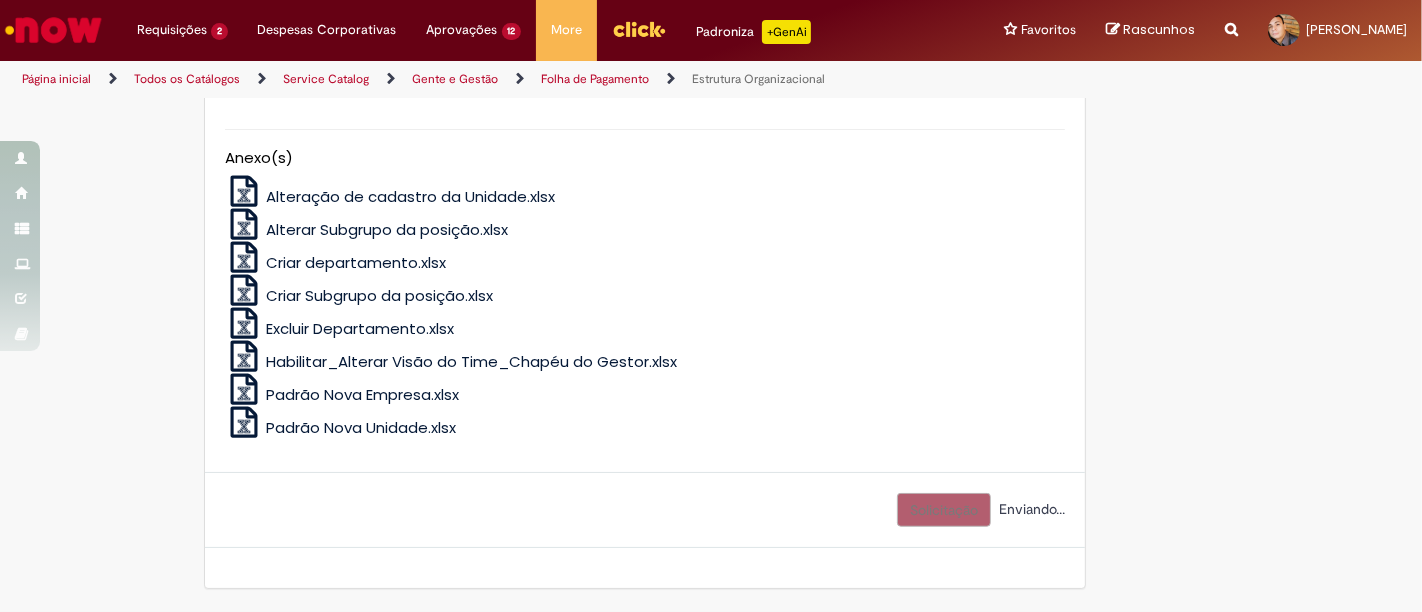 scroll, scrollTop: 1275, scrollLeft: 0, axis: vertical 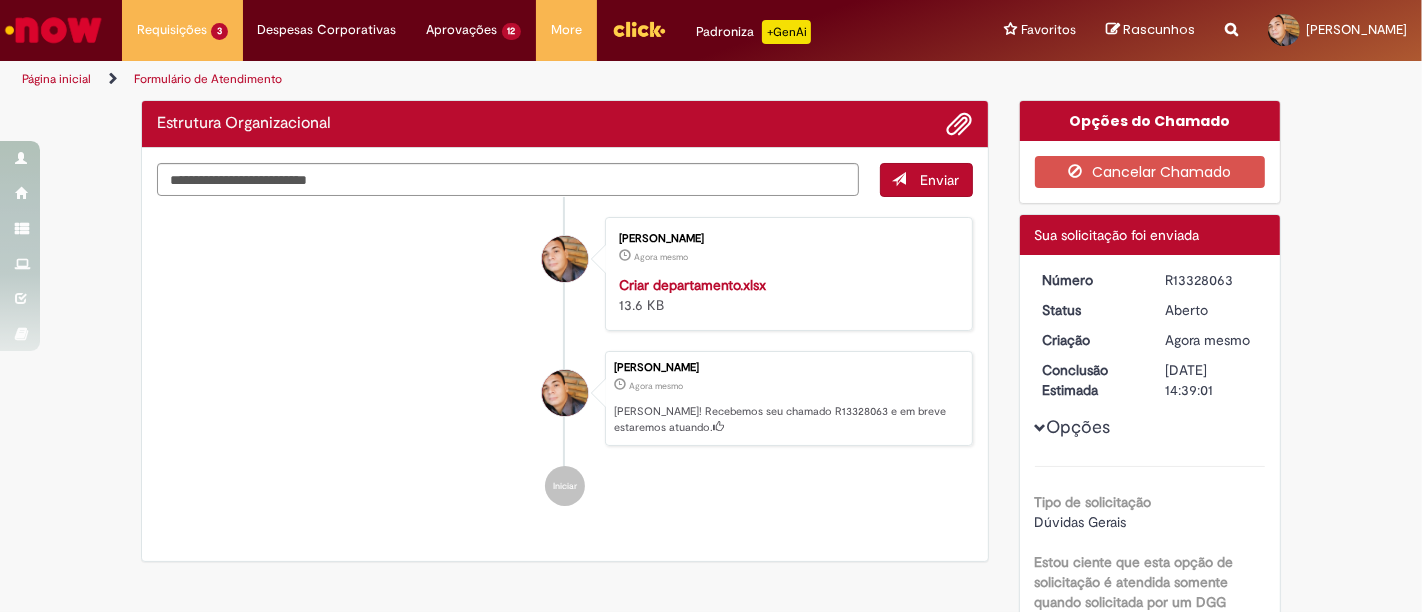click on "Verificar Código de Barras
Estrutura Organizacional
Enviar
[PERSON_NAME]
Agora mesmo Agora mesmo
Criar departamento.xlsx  13.6 KB
[PERSON_NAME]
Agora mesmo Agora mesmo
[PERSON_NAME]! Recebemos seu chamado R13328063 e em breve estaremos atuando.
Iniciar" at bounding box center [711, 599] 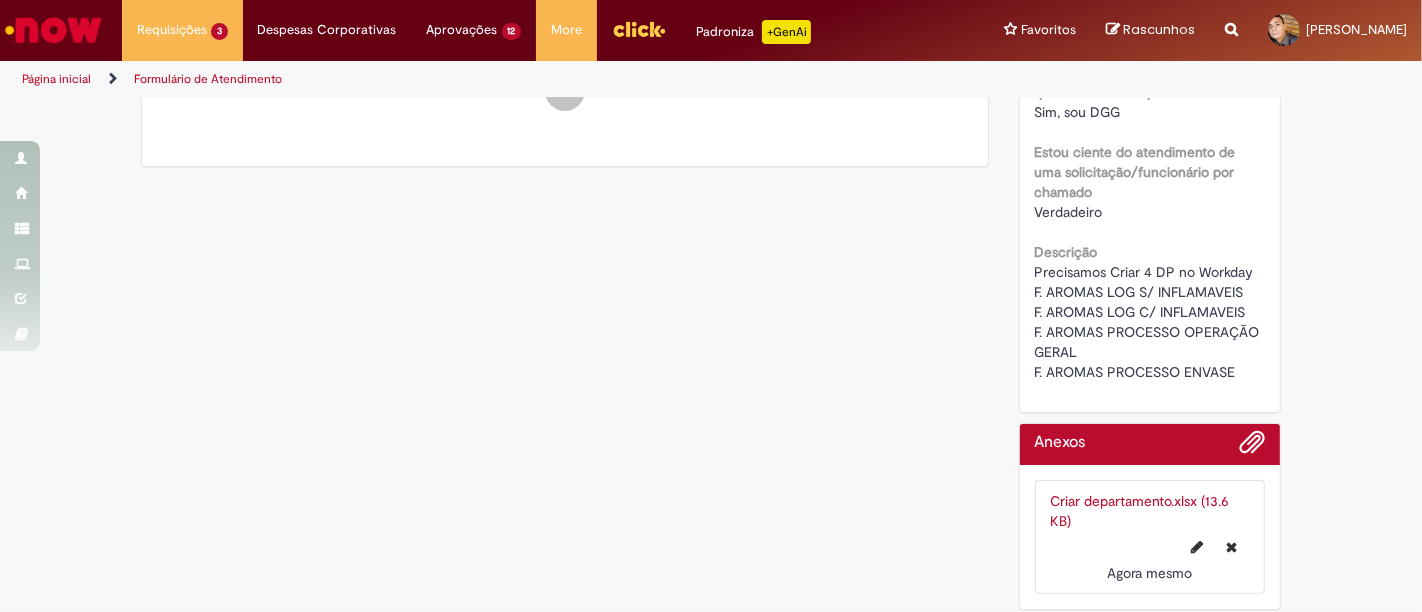 scroll, scrollTop: 514, scrollLeft: 0, axis: vertical 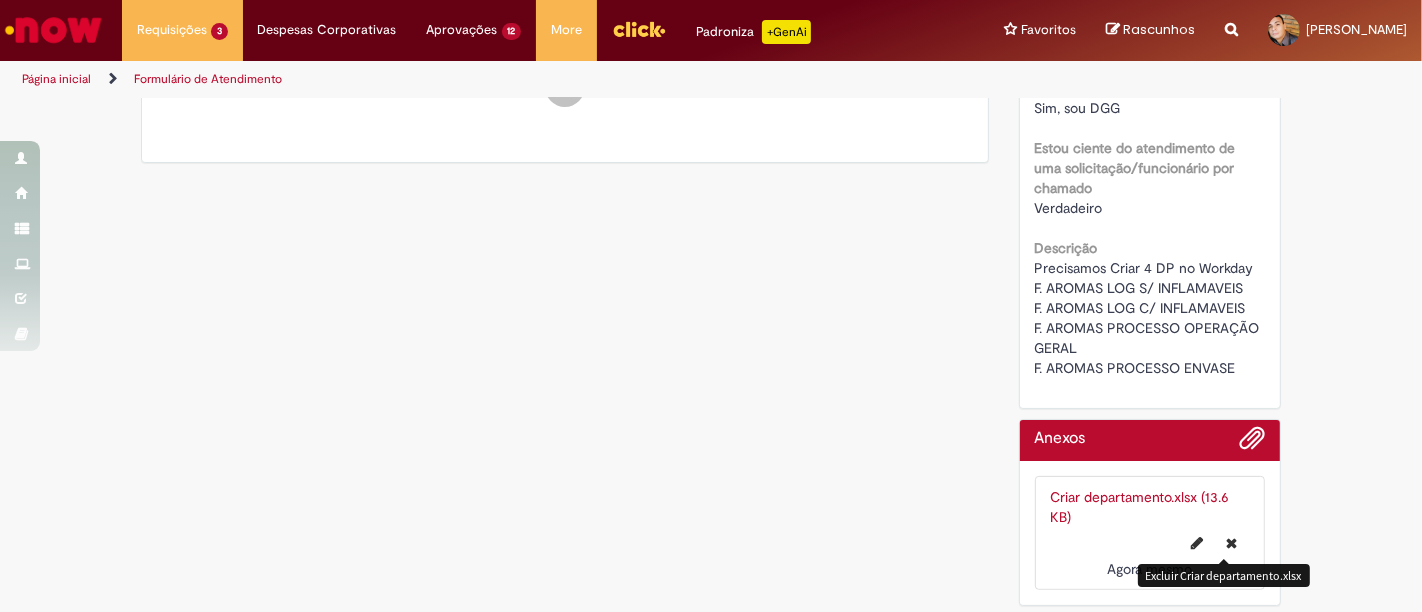 click at bounding box center (1231, 543) 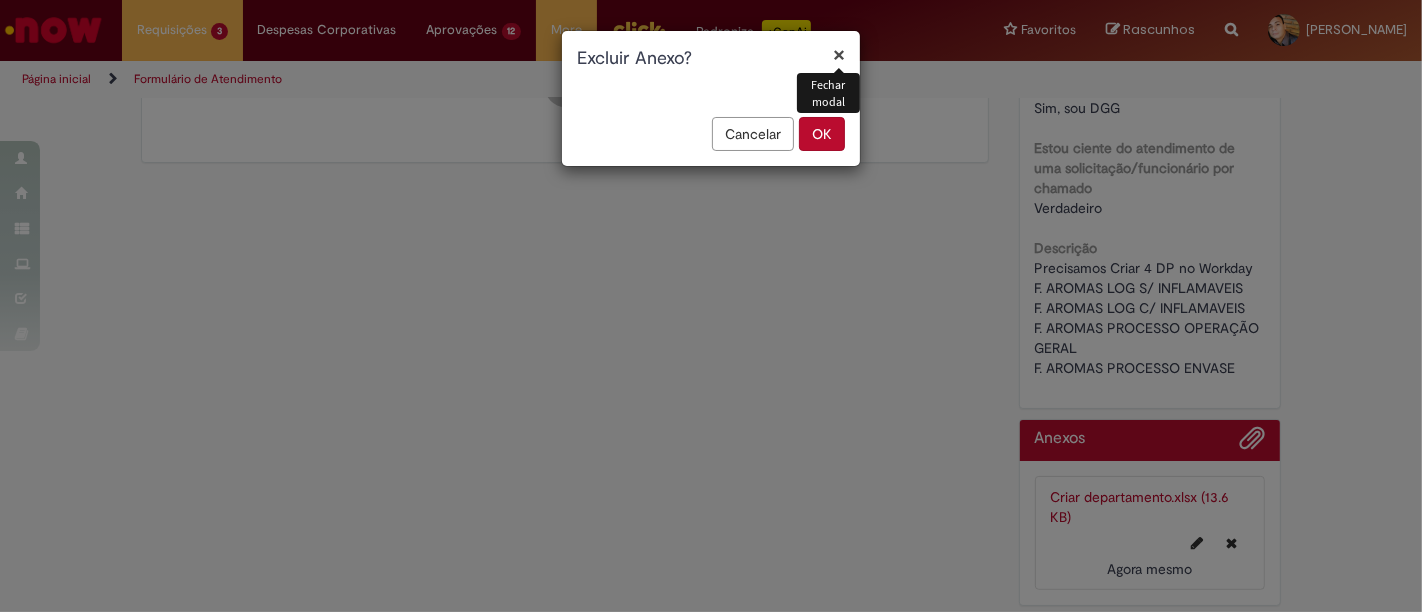 click on "OK" at bounding box center [822, 134] 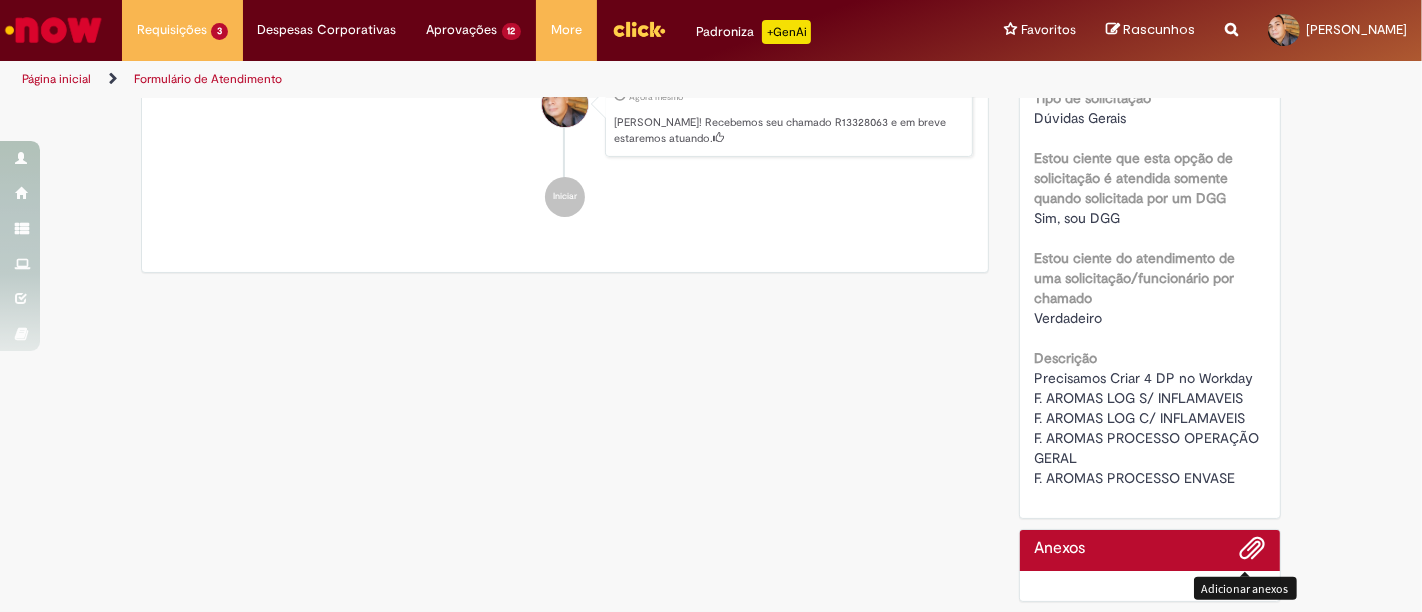 scroll, scrollTop: 400, scrollLeft: 0, axis: vertical 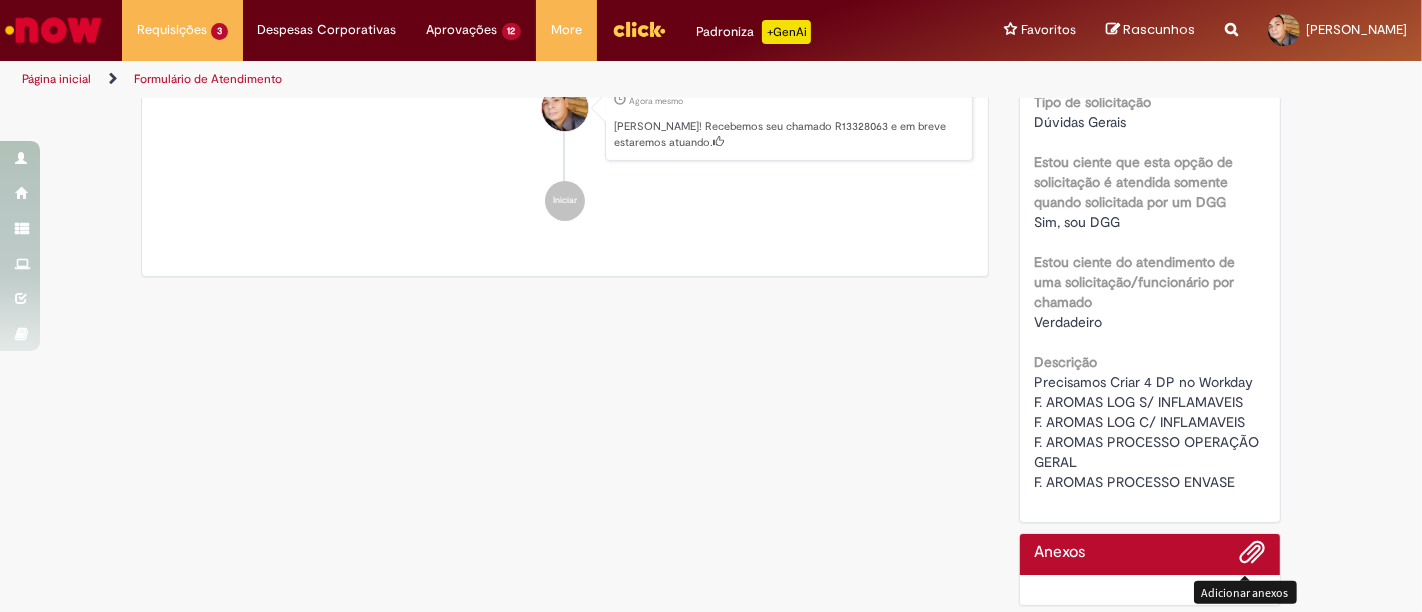 type 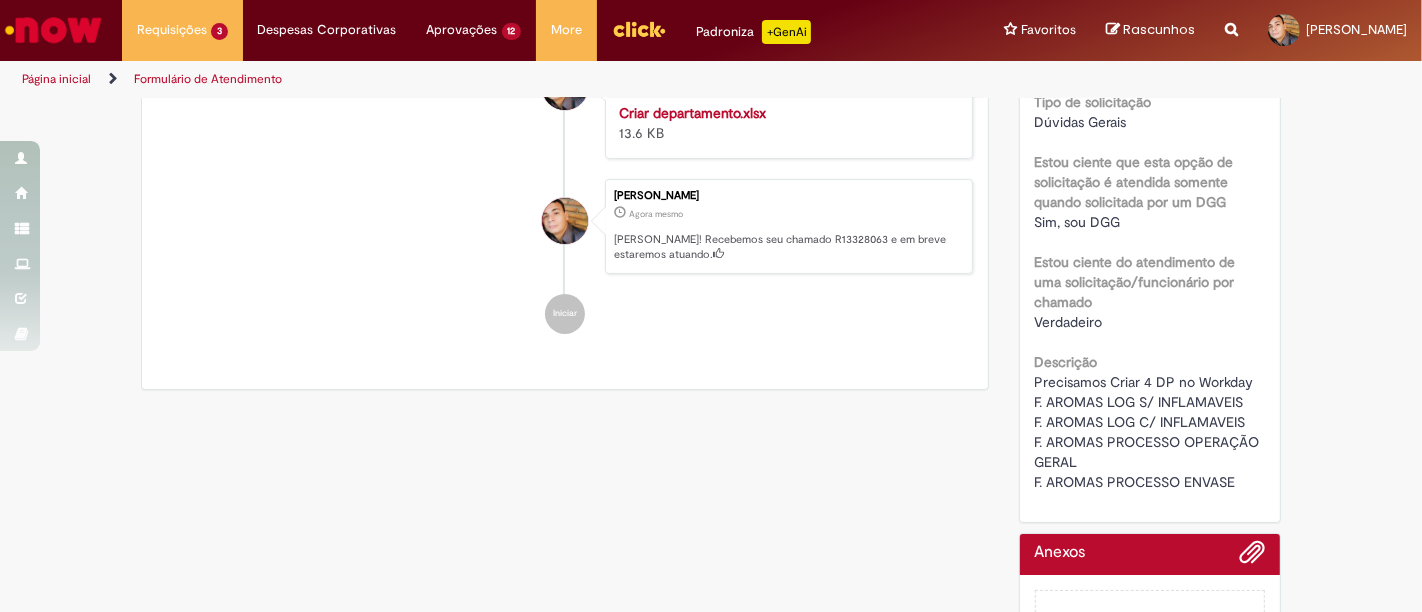 scroll, scrollTop: 482, scrollLeft: 0, axis: vertical 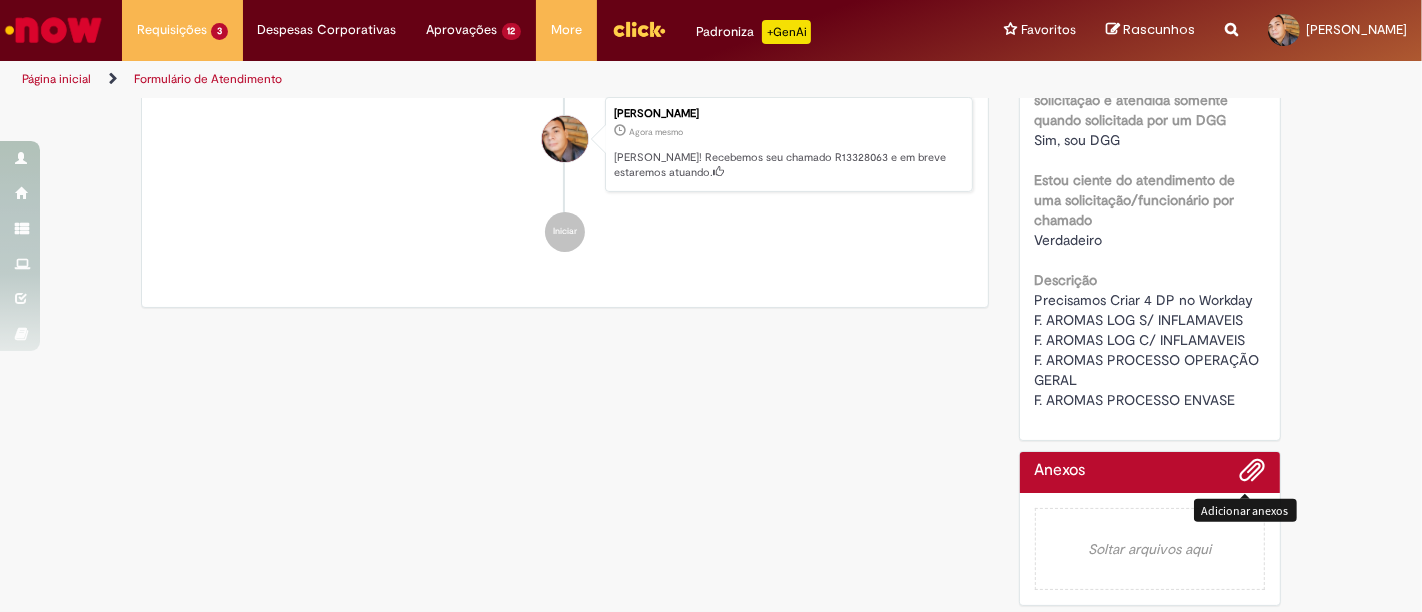 click at bounding box center [1252, 471] 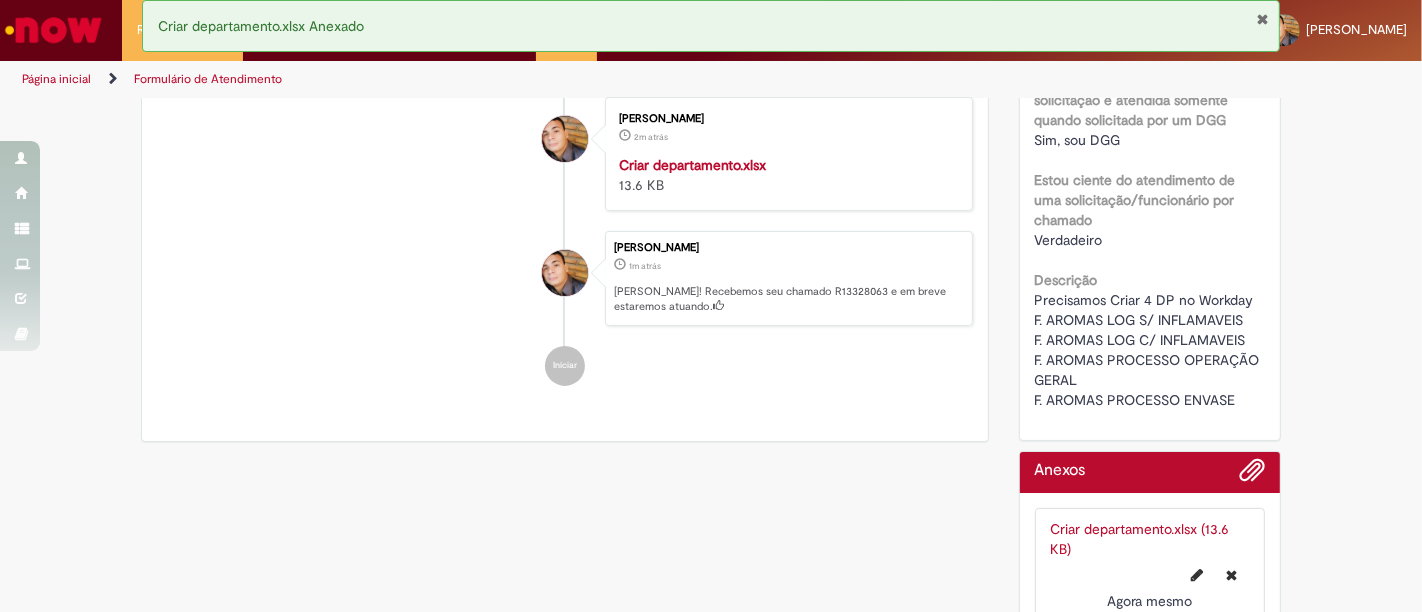 click on "Criar departamento.xlsx Anexado" at bounding box center (711, 26) 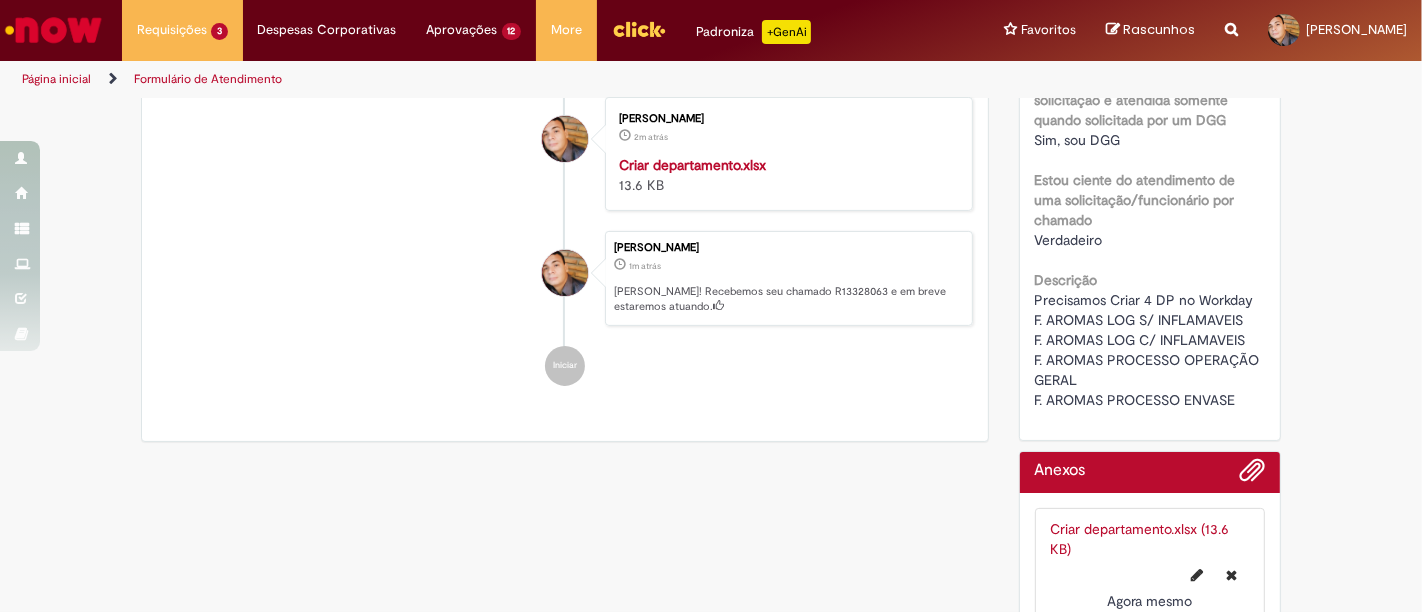 scroll, scrollTop: 31, scrollLeft: 0, axis: vertical 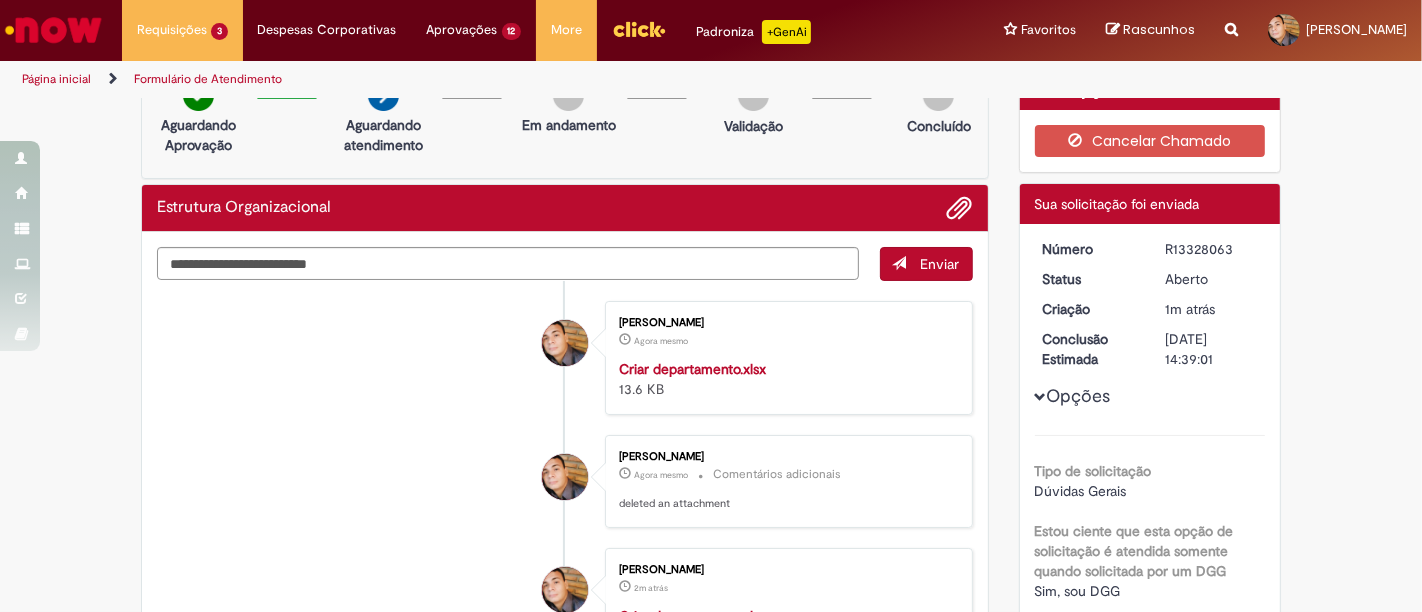 drag, startPoint x: 1402, startPoint y: 156, endPoint x: 1394, endPoint y: 137, distance: 20.615528 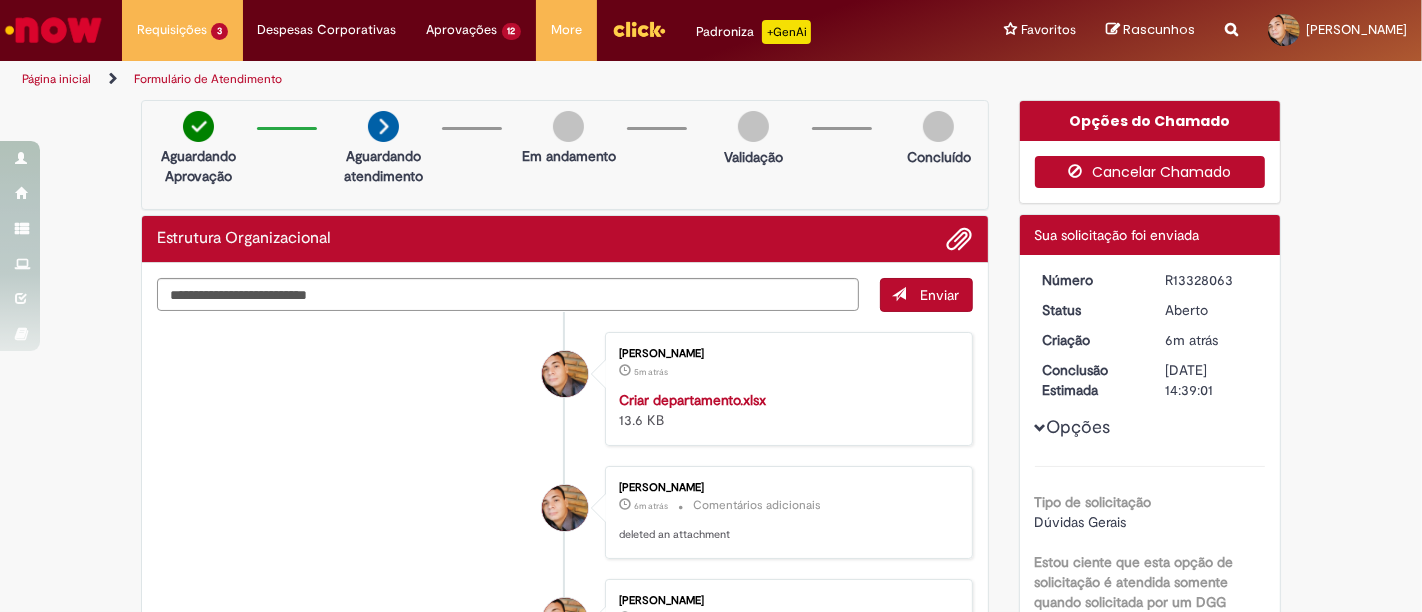 click on "Cancelar Chamado" at bounding box center [1150, 172] 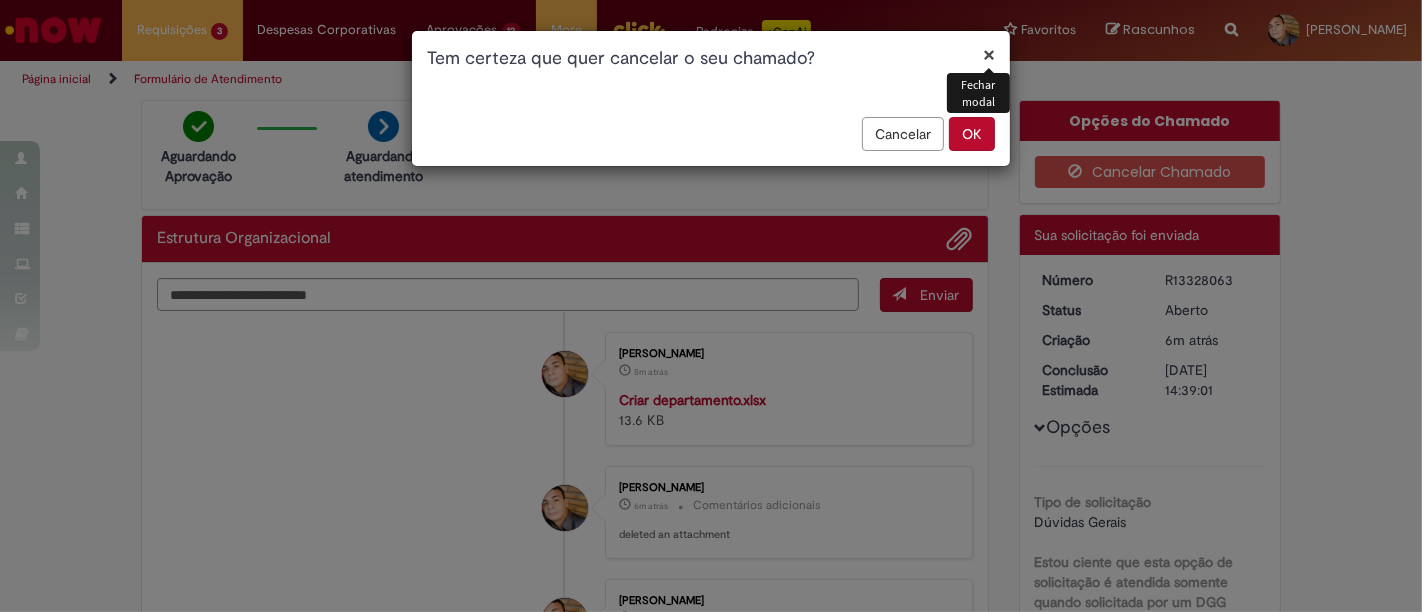 click on "OK" at bounding box center [972, 134] 